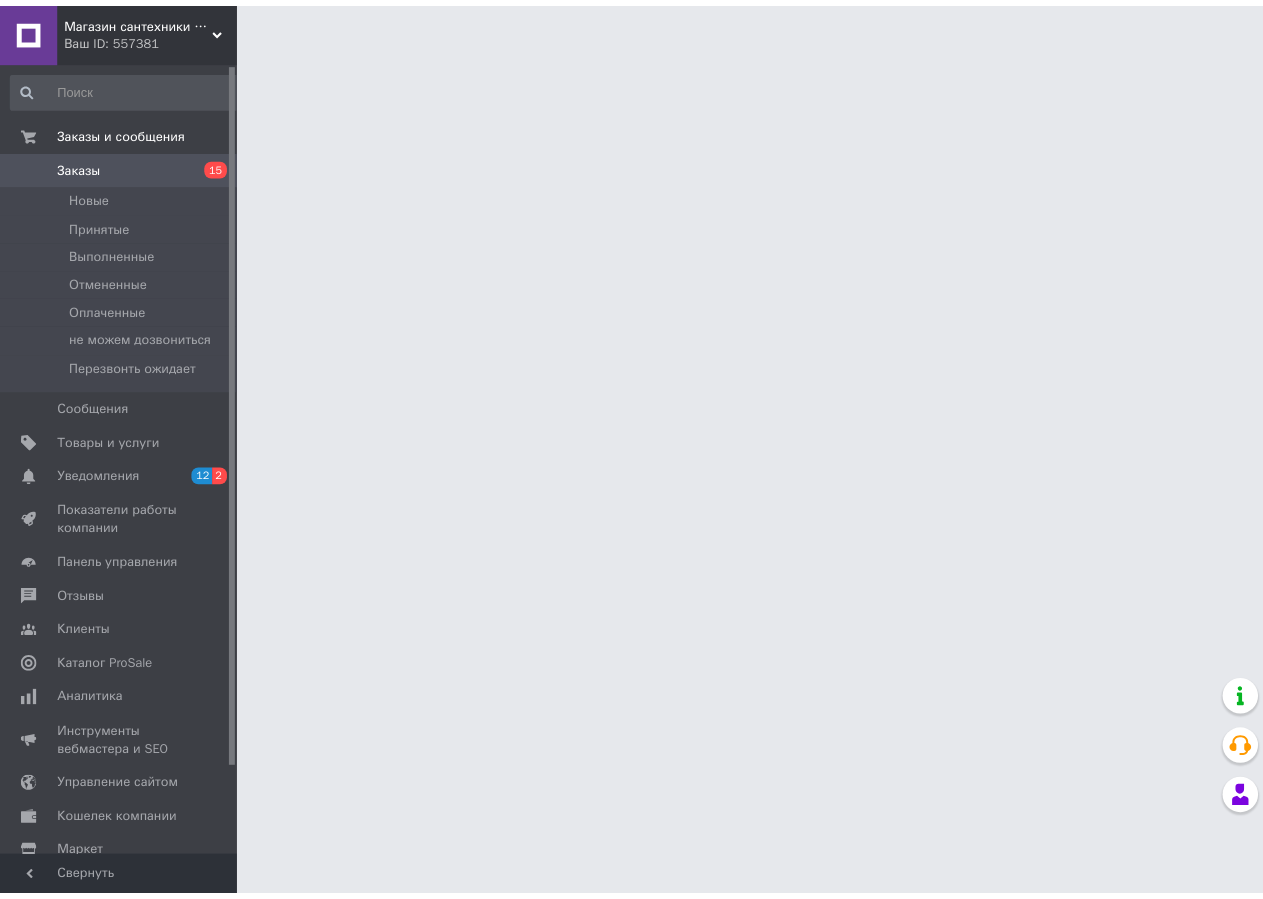 scroll, scrollTop: 0, scrollLeft: 0, axis: both 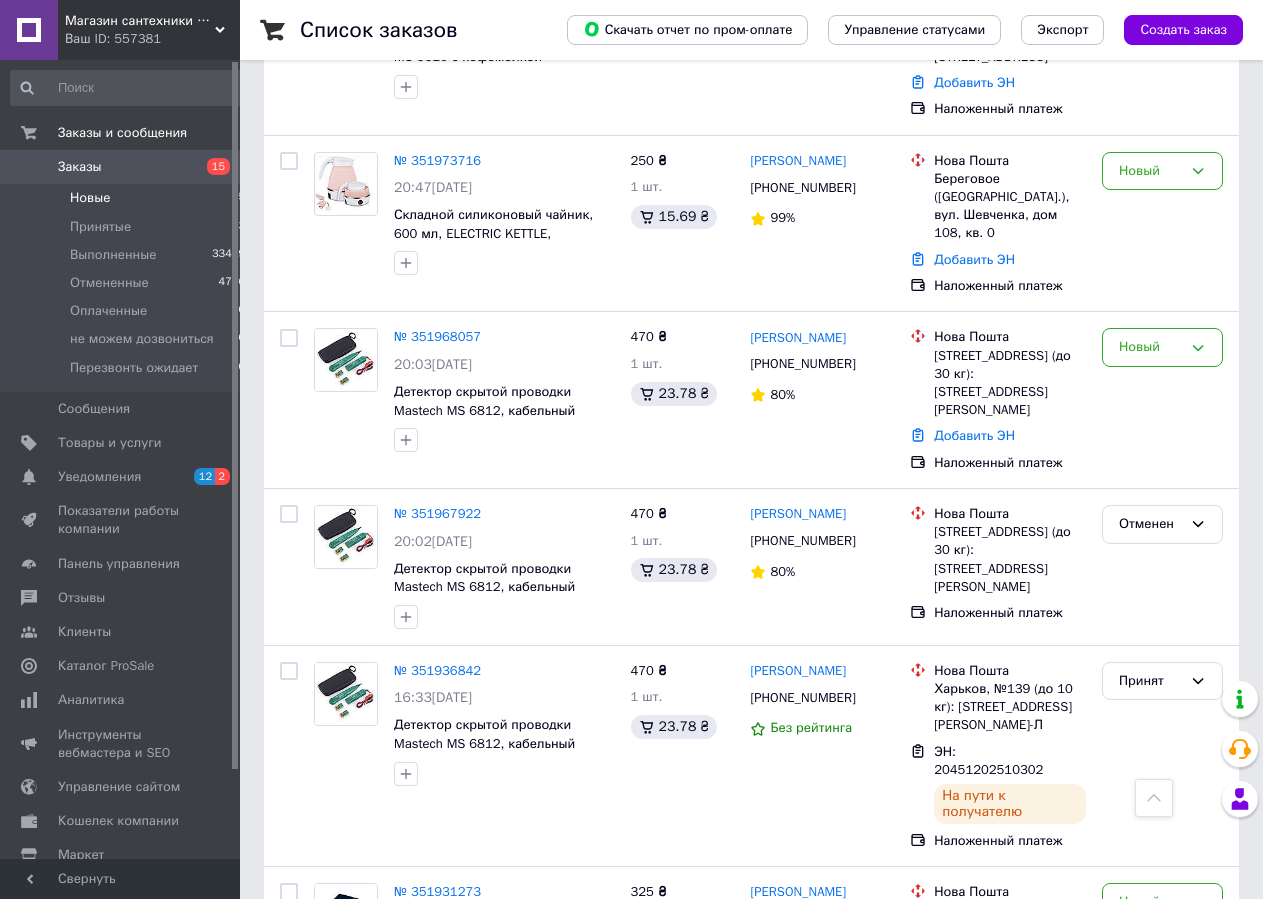 click on "Новые 15" at bounding box center [128, 198] 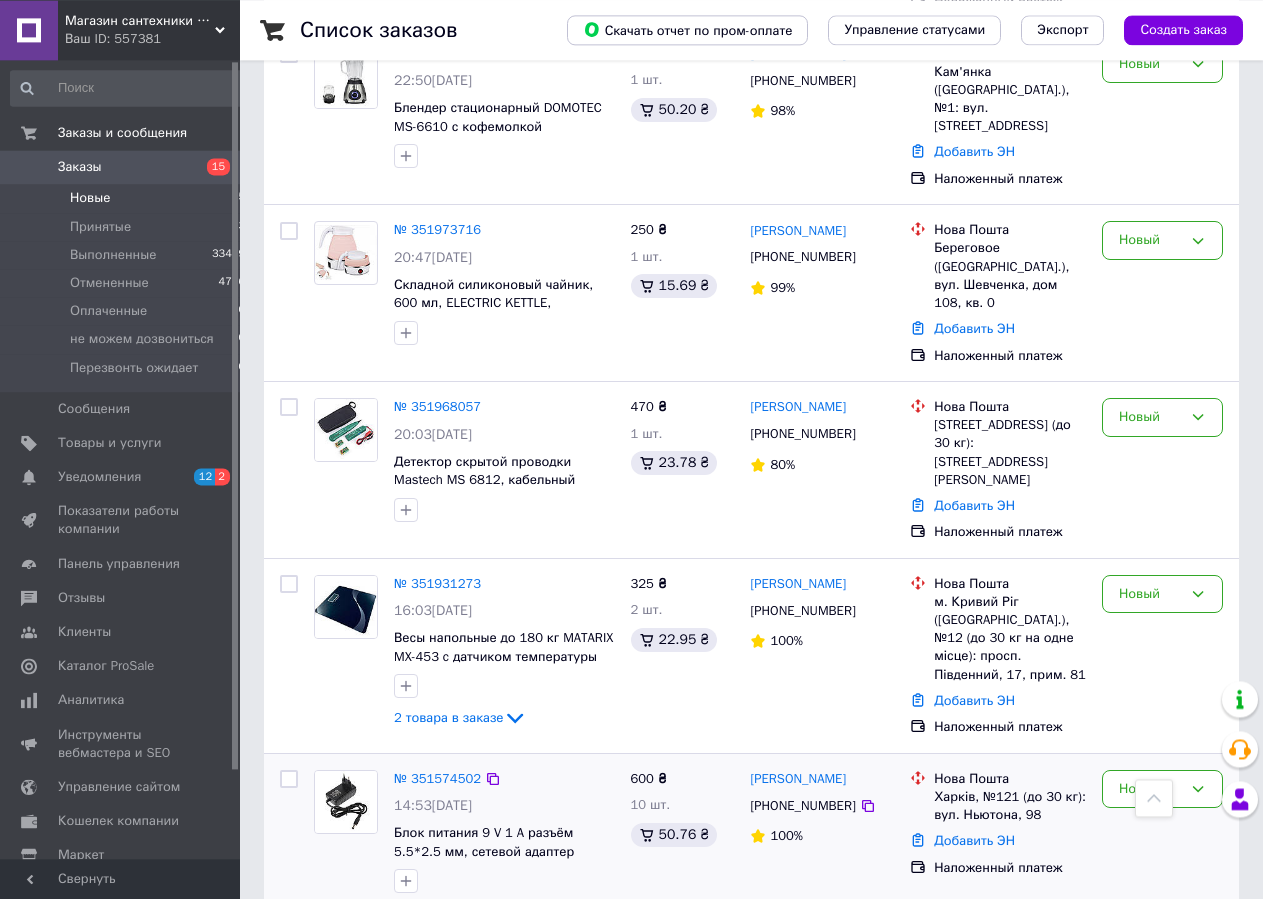 scroll, scrollTop: 1122, scrollLeft: 0, axis: vertical 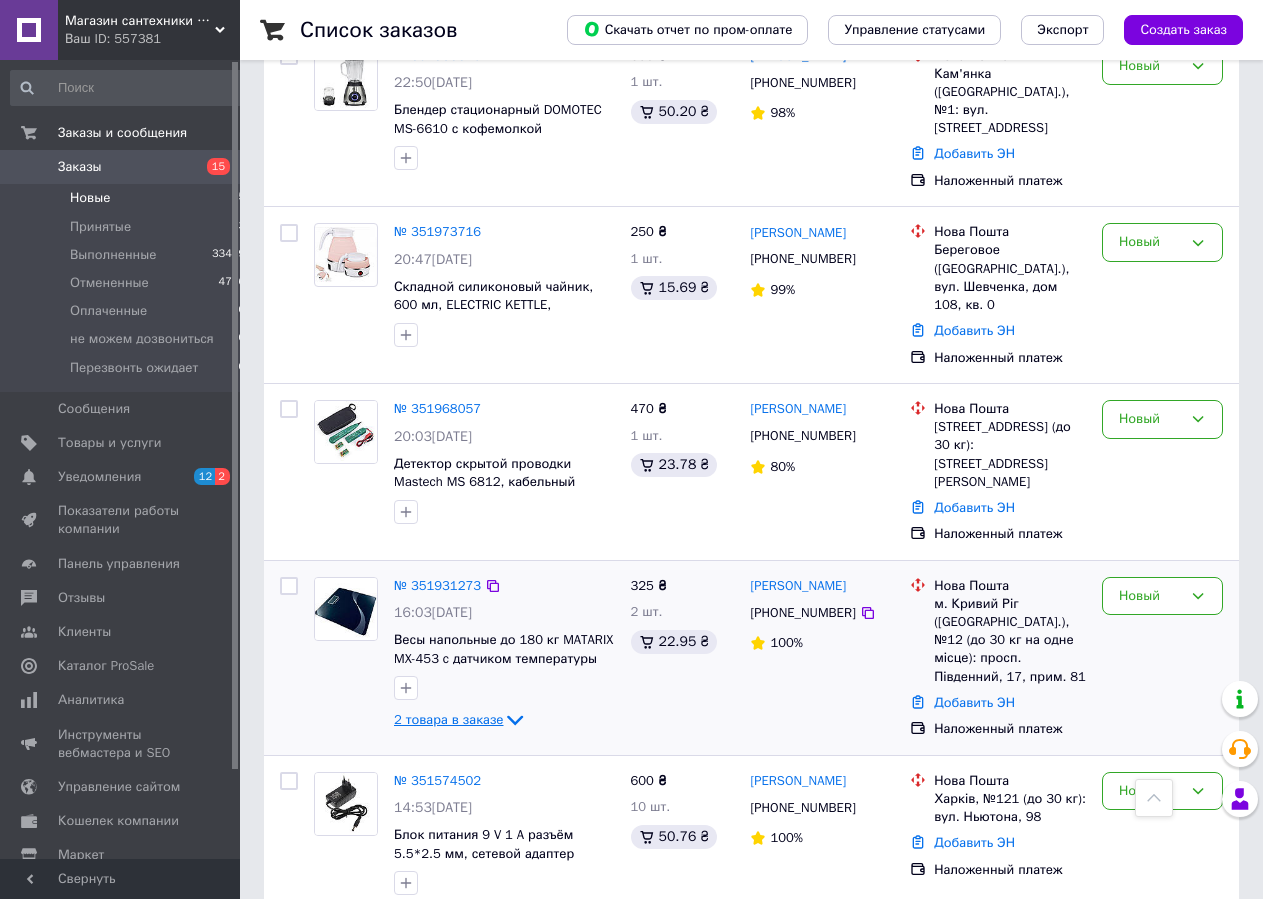 click 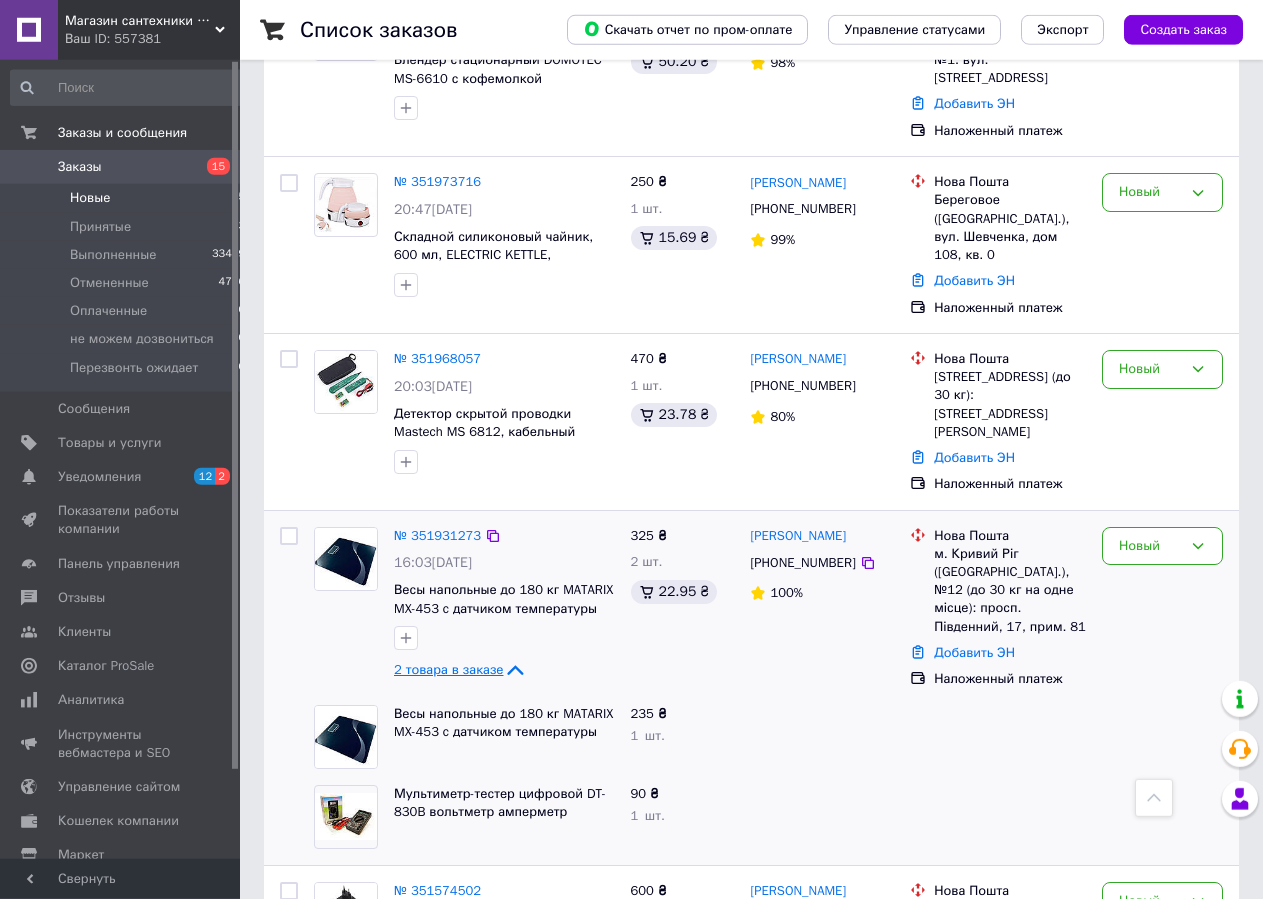 scroll, scrollTop: 1122, scrollLeft: 0, axis: vertical 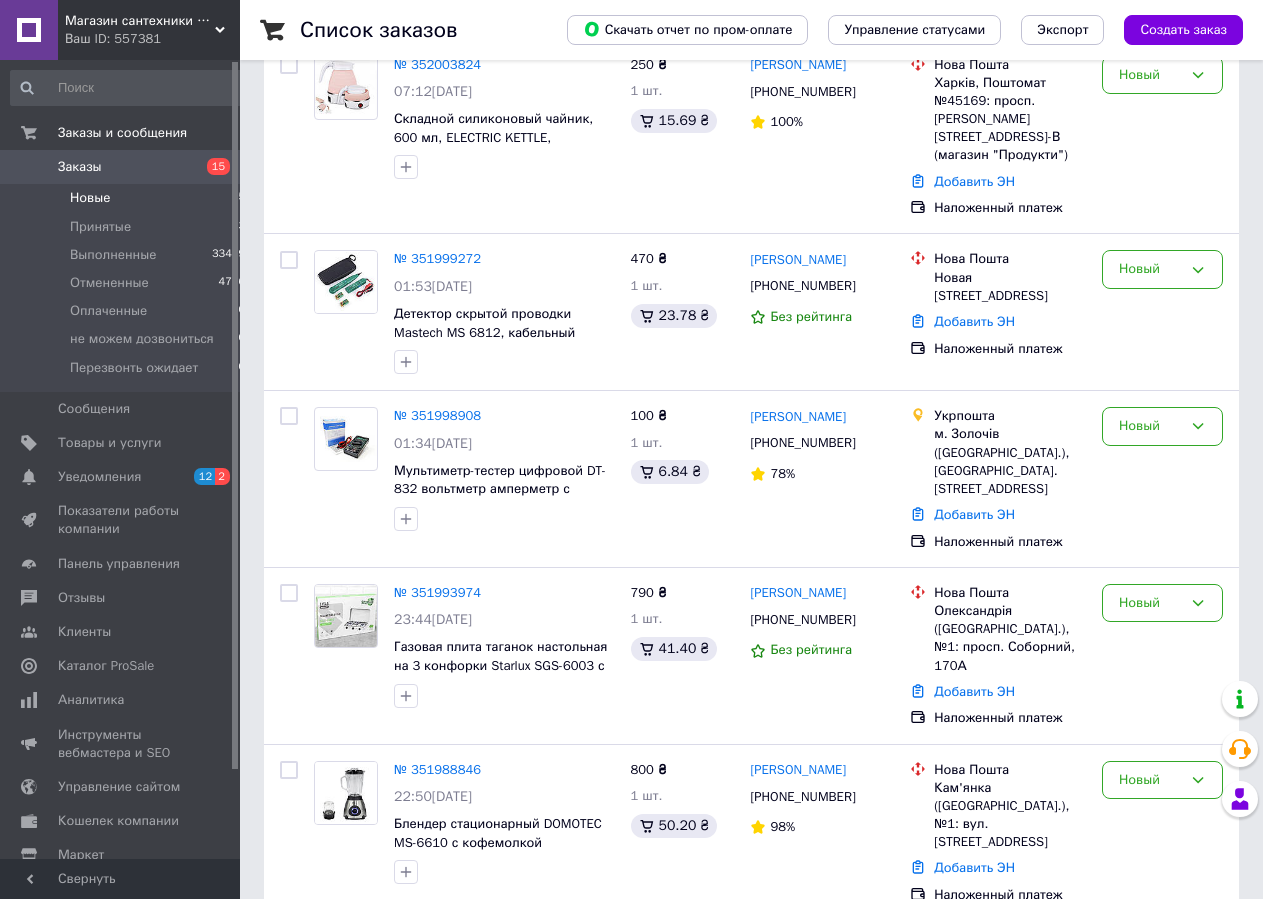 click on "Новые 15" at bounding box center (128, 198) 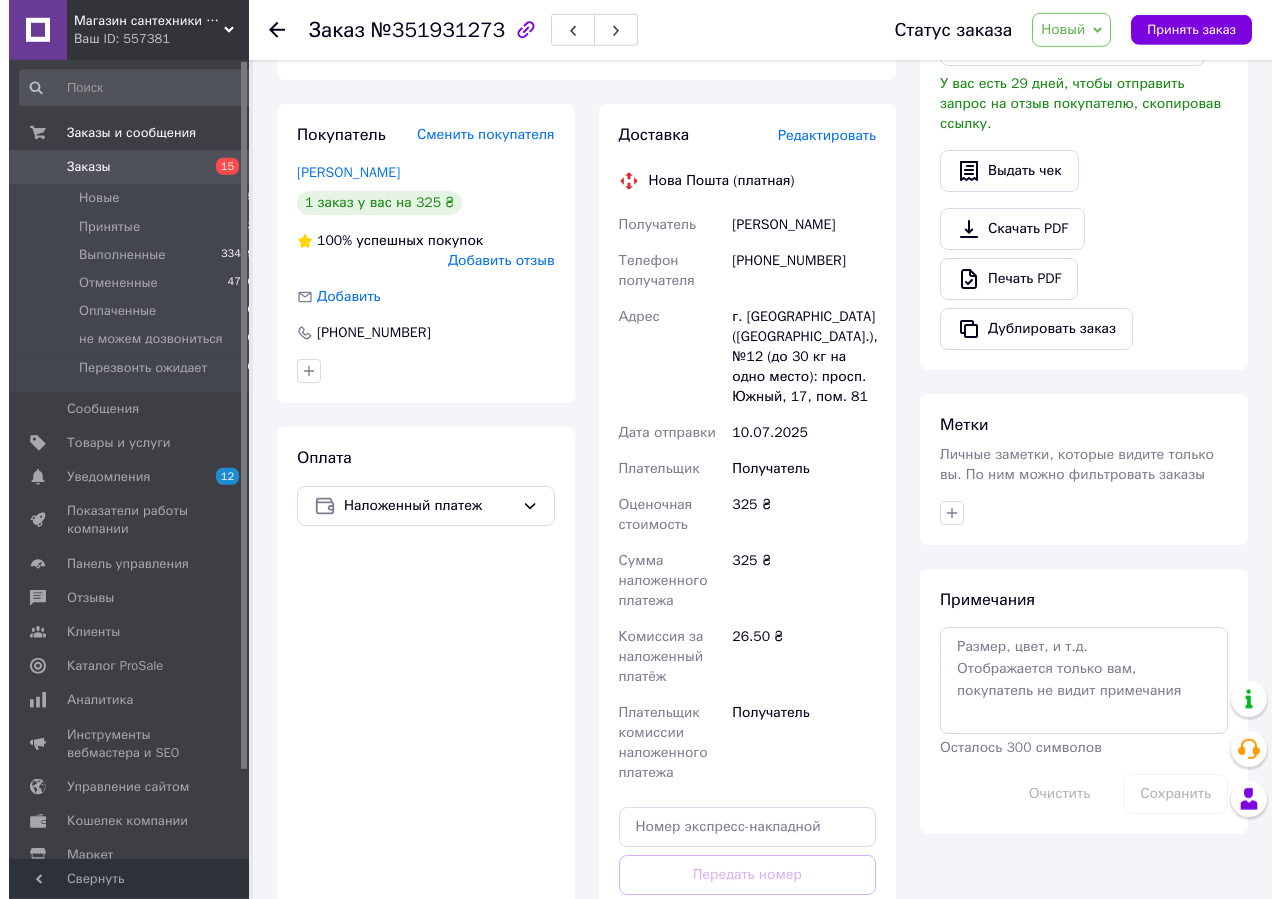scroll, scrollTop: 513, scrollLeft: 0, axis: vertical 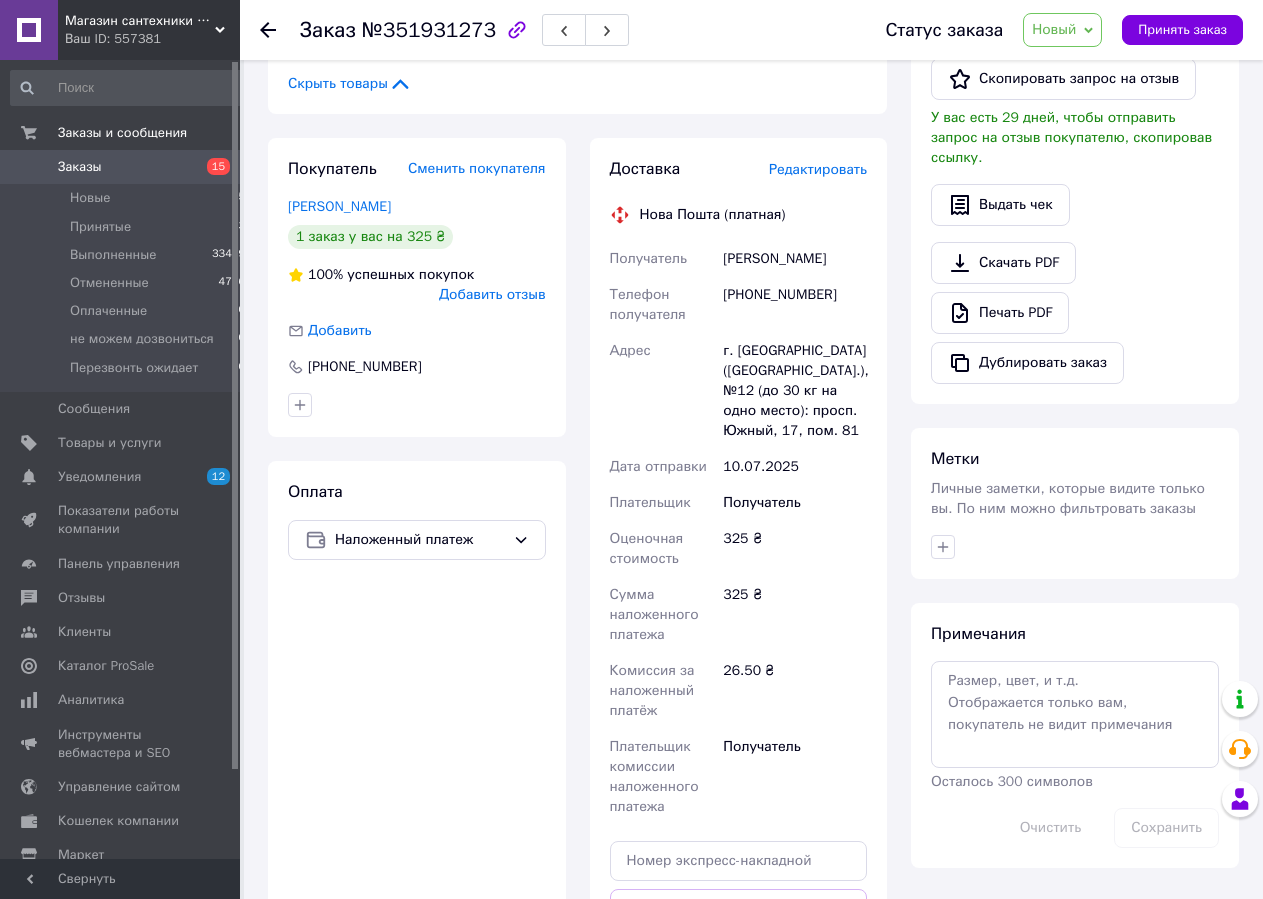 click on "Редактировать" at bounding box center (818, 169) 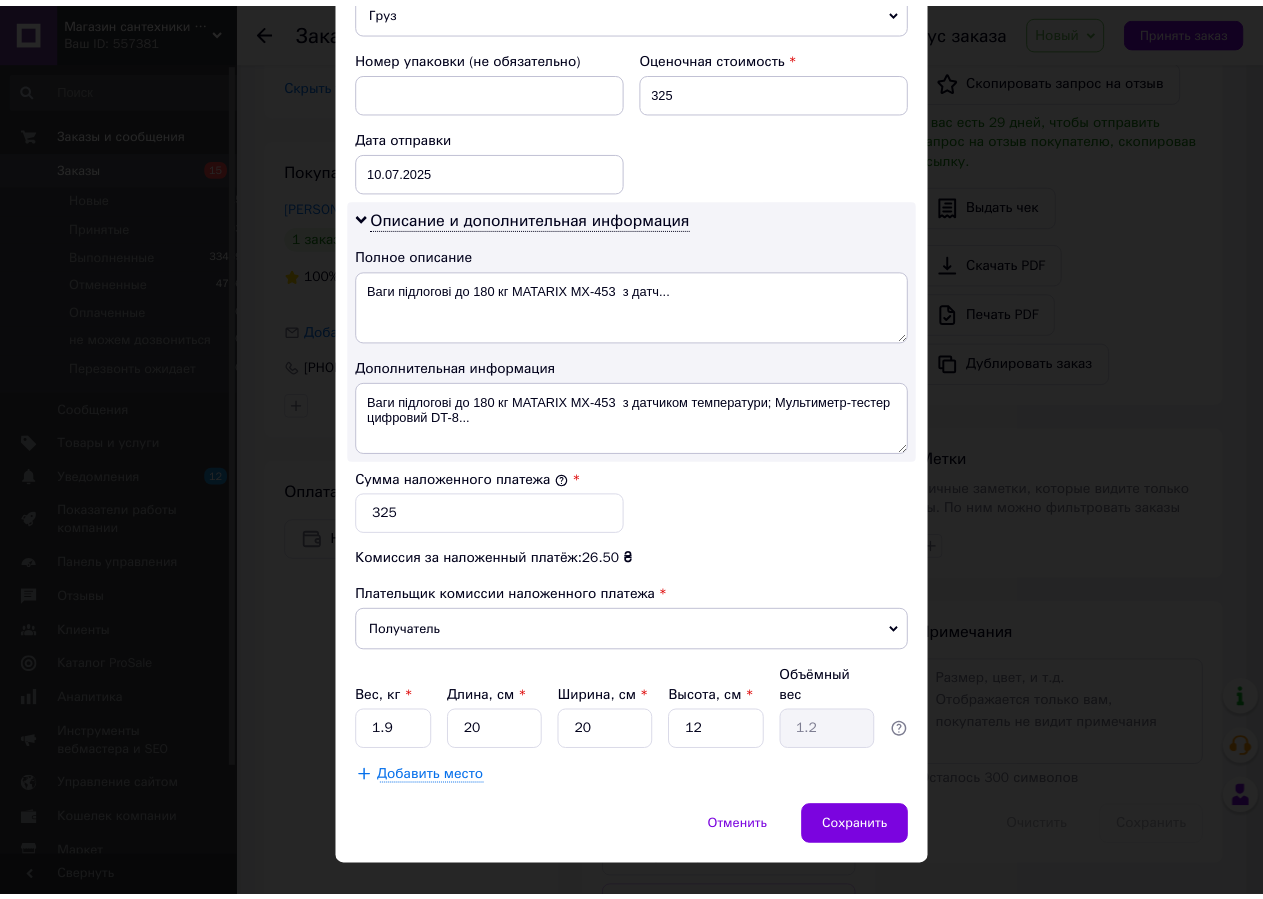 scroll, scrollTop: 885, scrollLeft: 0, axis: vertical 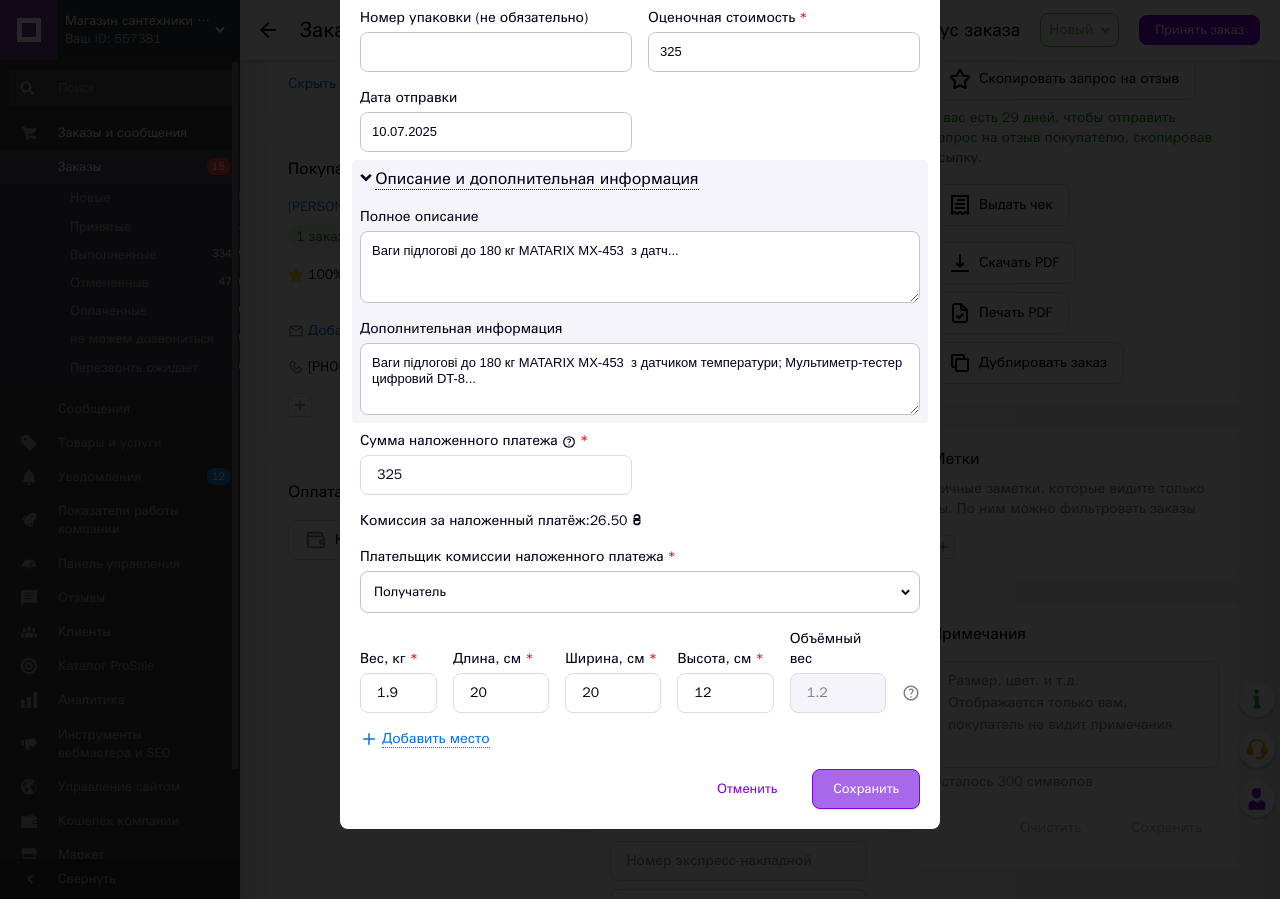 click on "Сохранить" at bounding box center (866, 789) 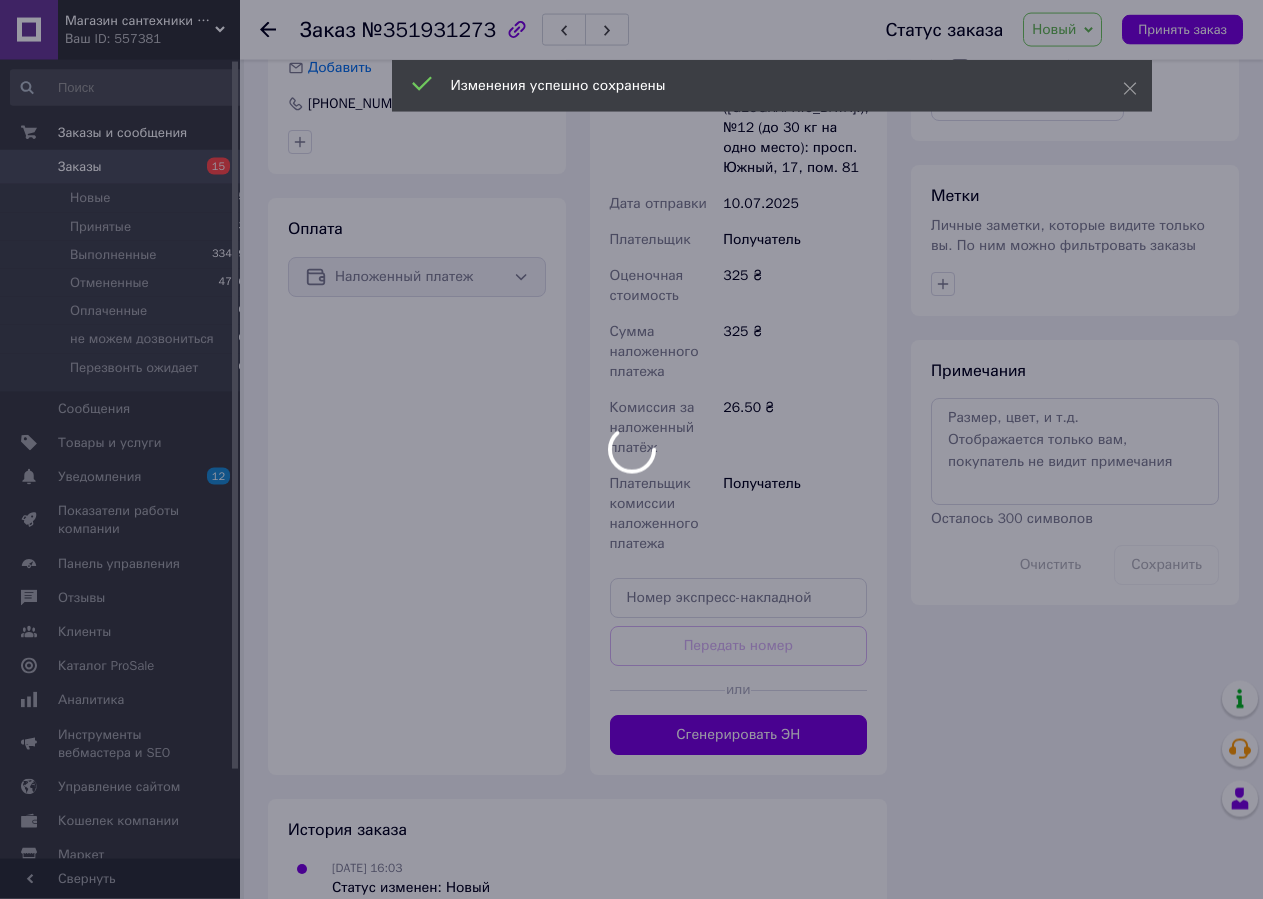 scroll, scrollTop: 819, scrollLeft: 0, axis: vertical 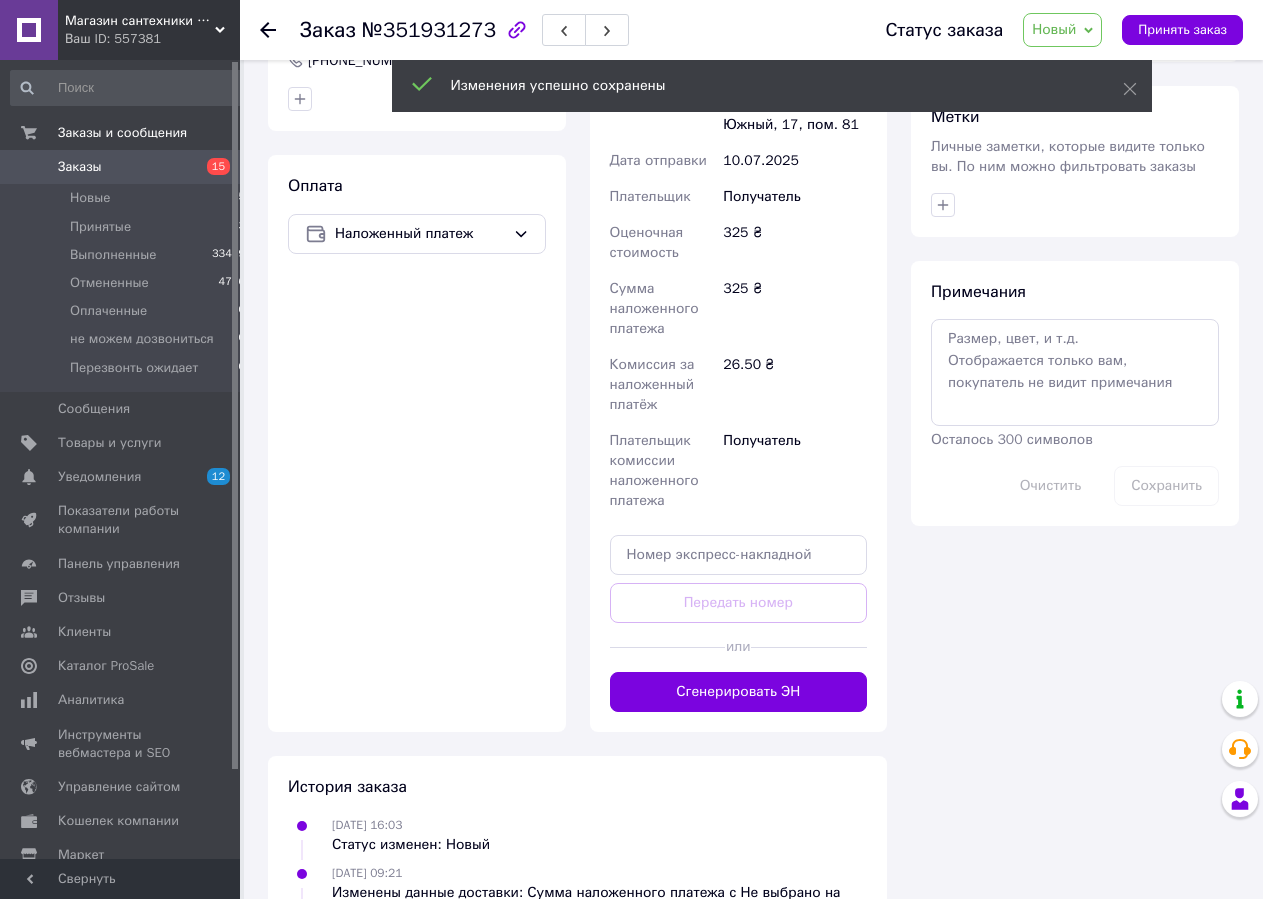 click on "Сгенерировать ЭН" at bounding box center (739, 692) 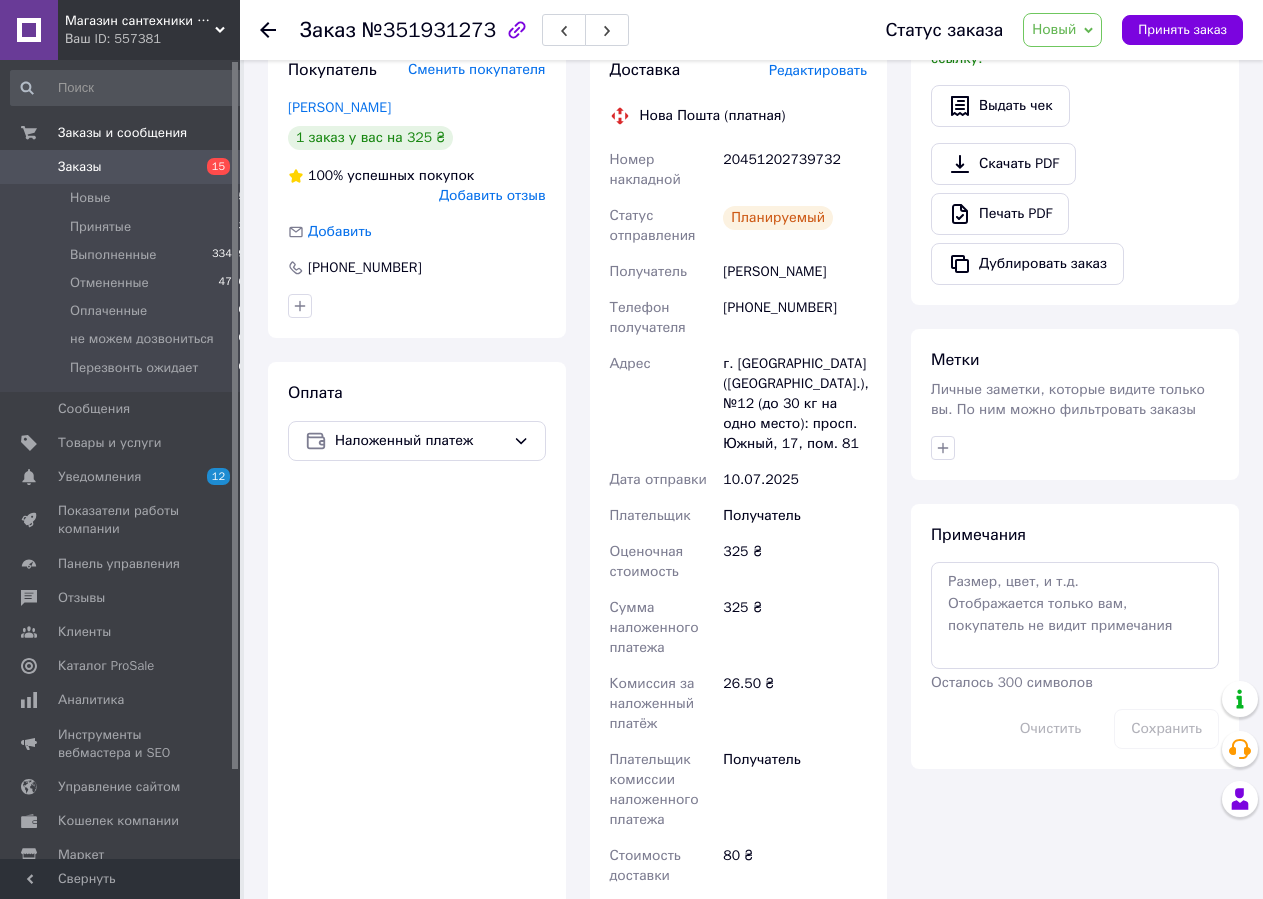 scroll, scrollTop: 0, scrollLeft: 0, axis: both 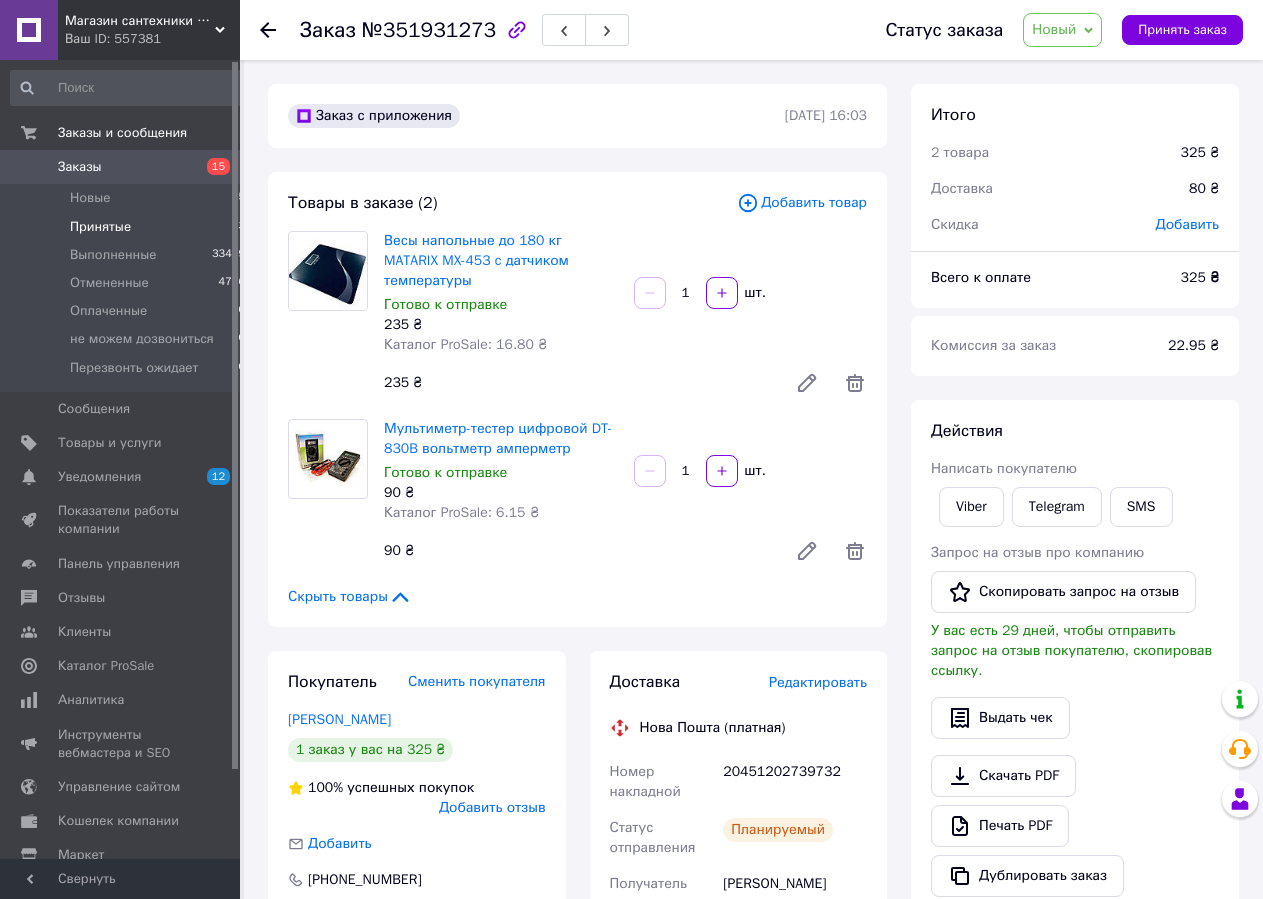 click on "Принятые 93" at bounding box center [128, 227] 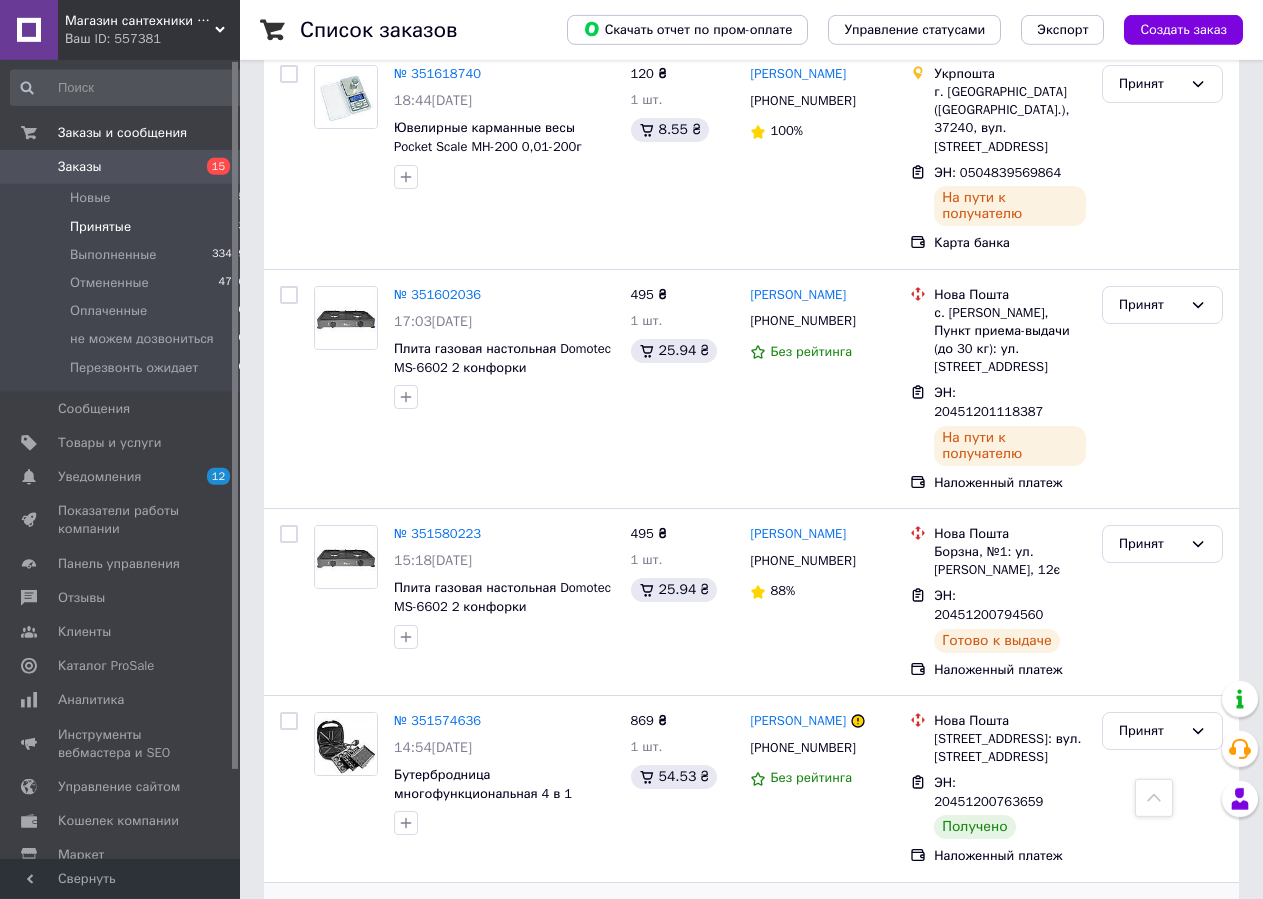 scroll, scrollTop: 6936, scrollLeft: 0, axis: vertical 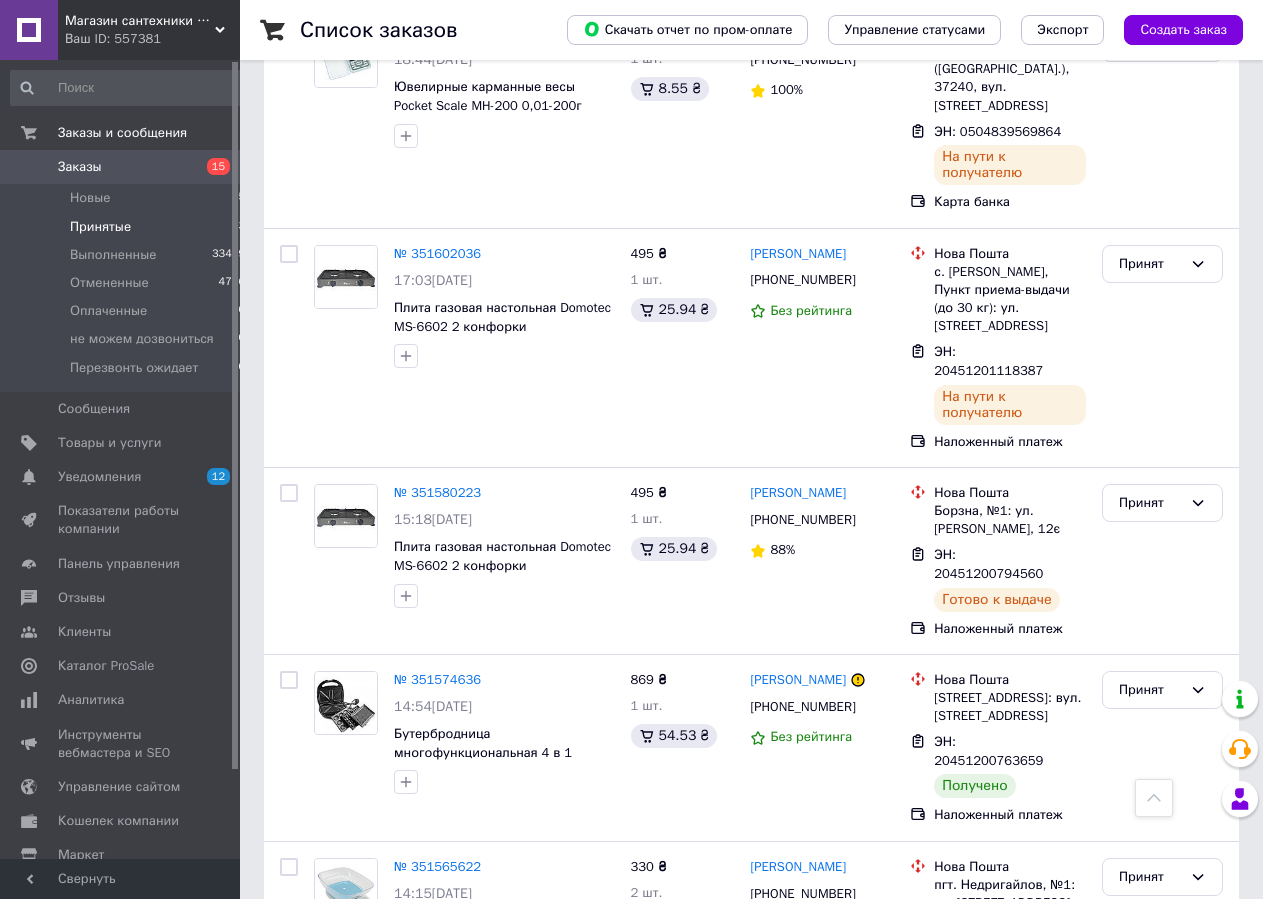 click on "Принят" at bounding box center [1150, 1338] 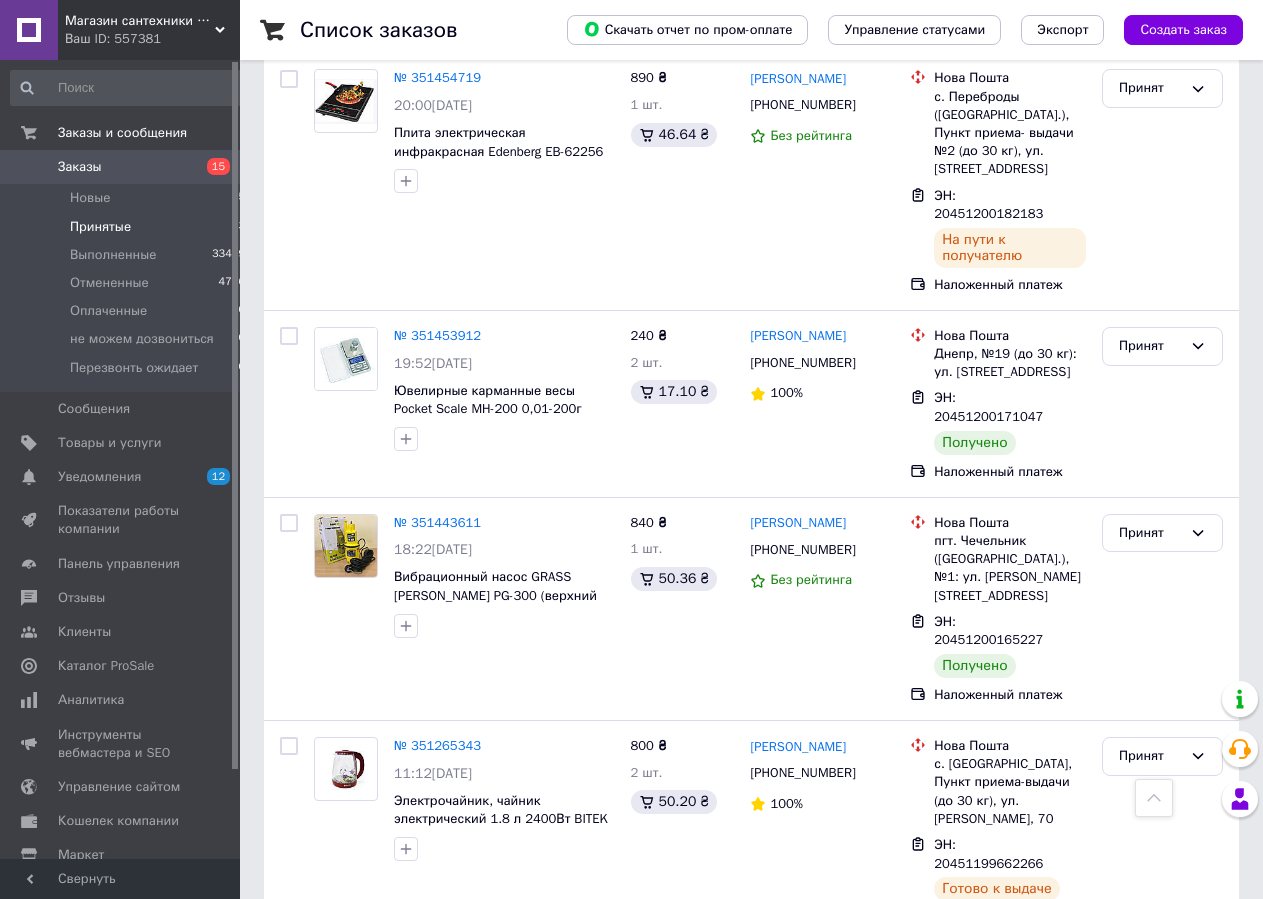 scroll, scrollTop: 9282, scrollLeft: 0, axis: vertical 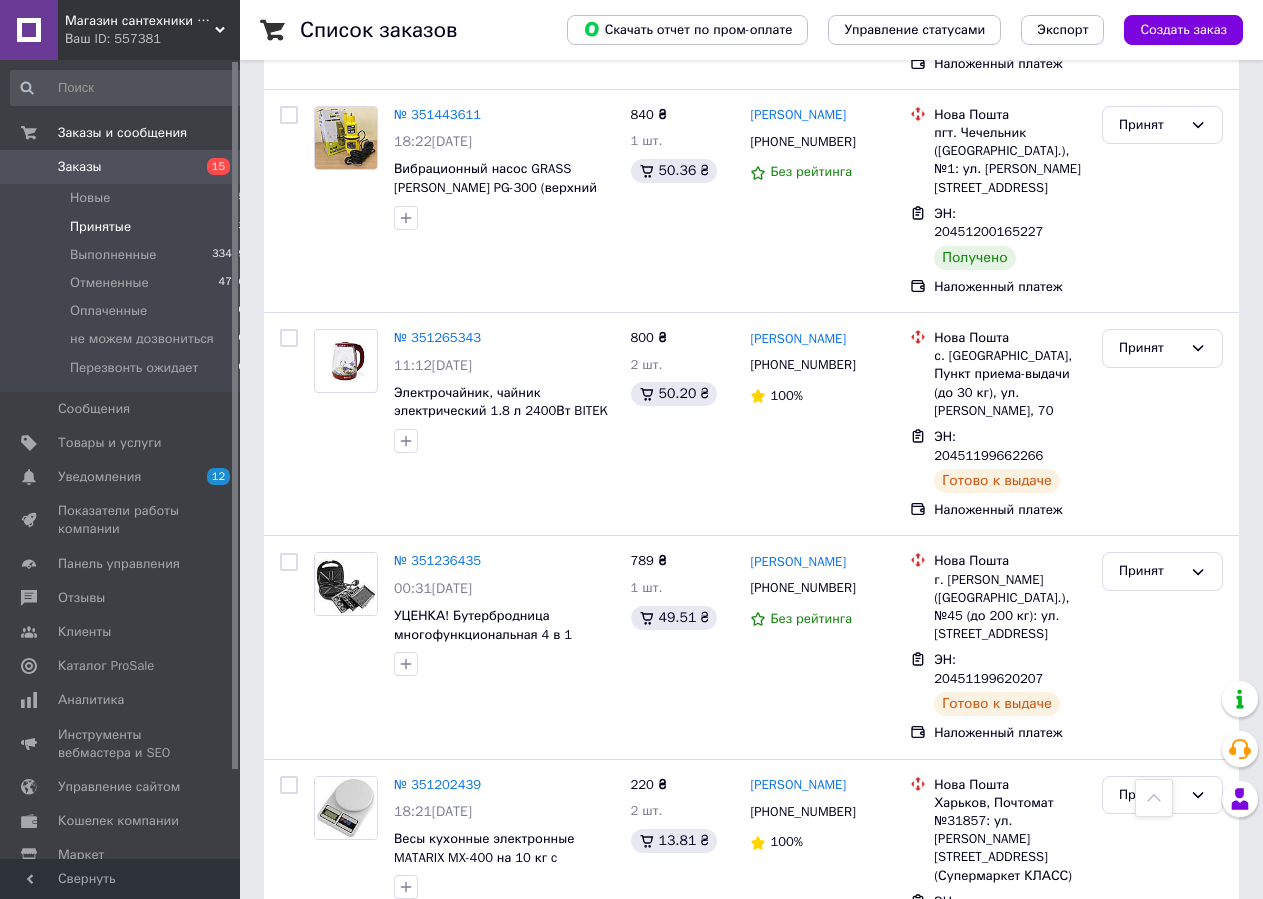 click on "Принят" at bounding box center [1162, 1574] 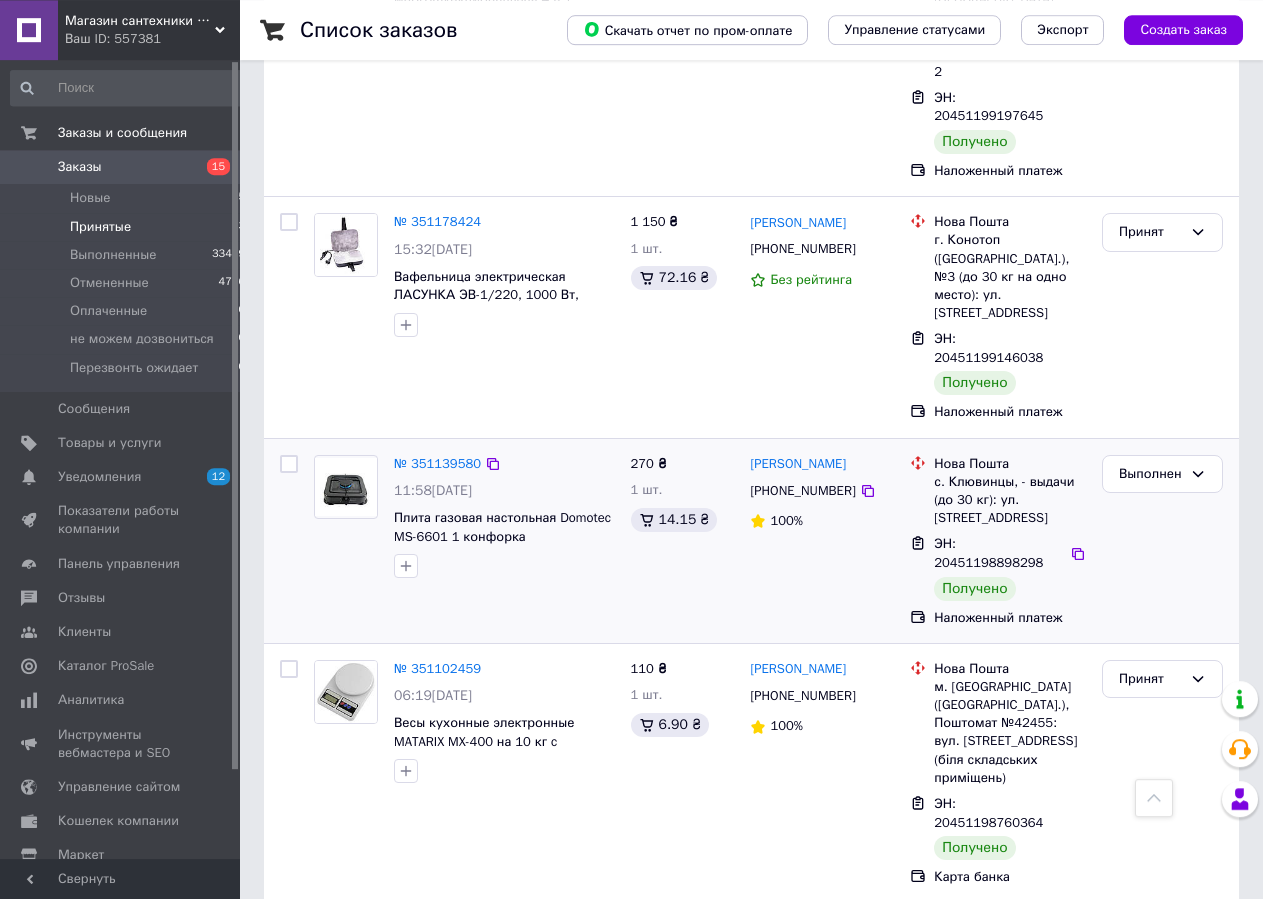 scroll, scrollTop: 10404, scrollLeft: 0, axis: vertical 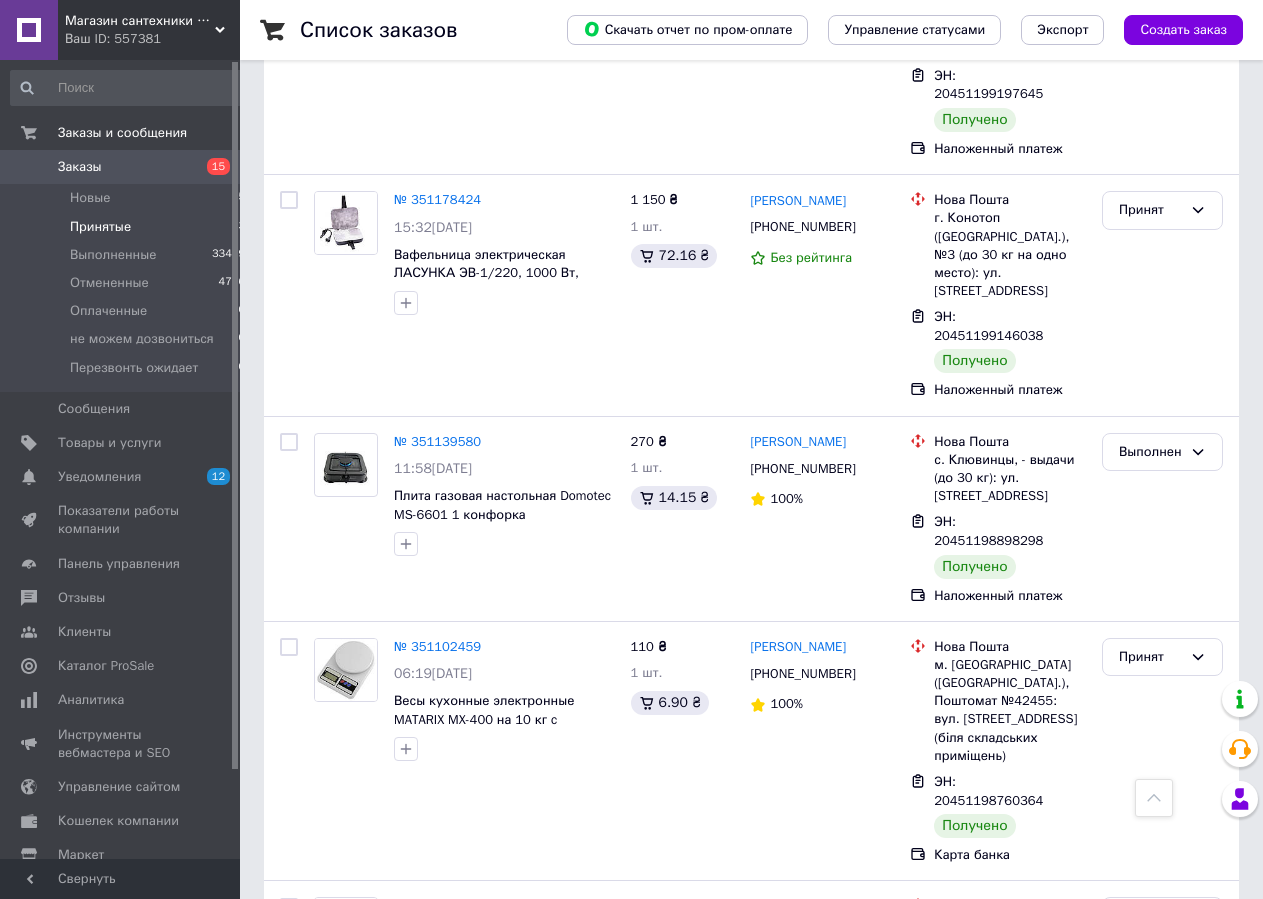 click on "Принят" at bounding box center [1150, 1755] 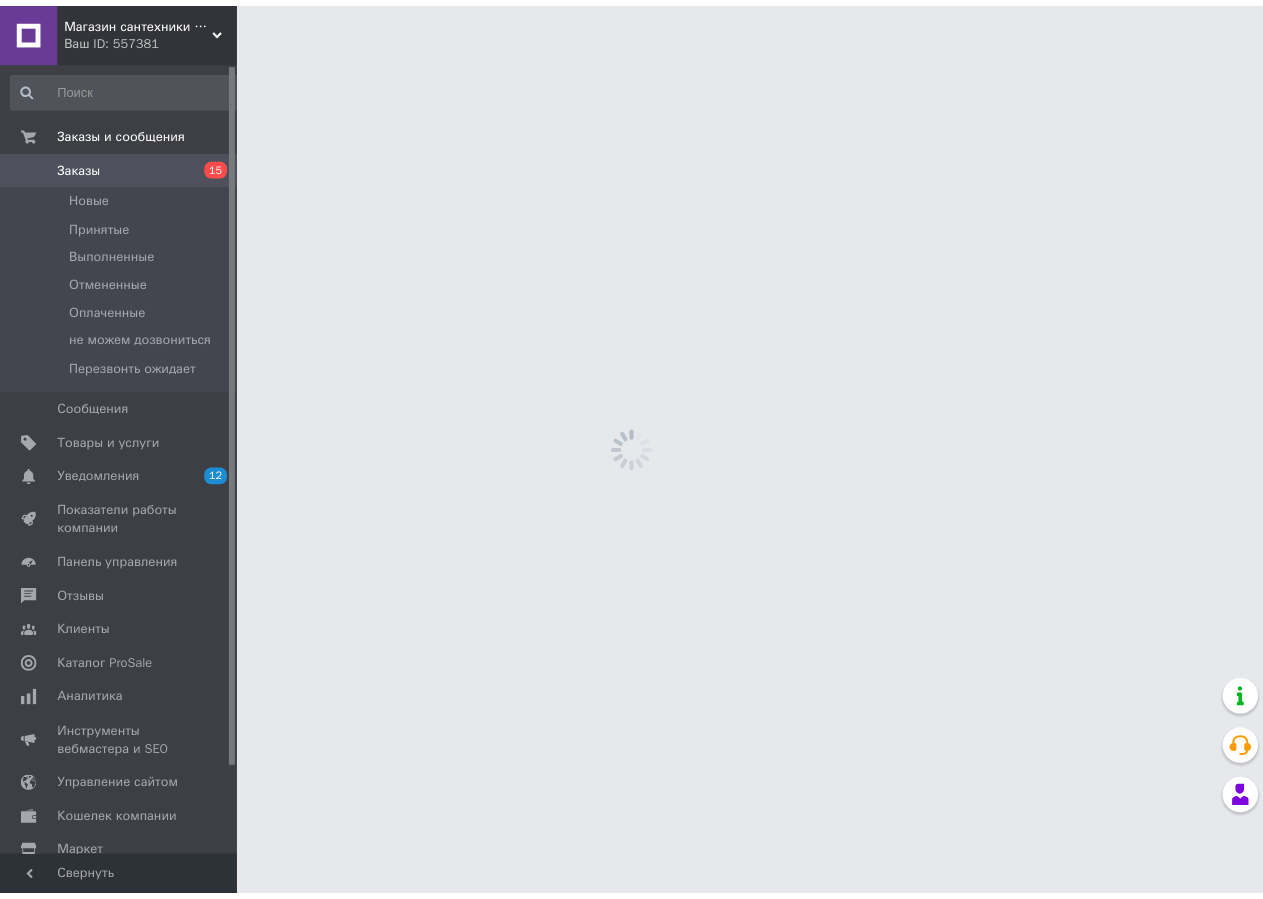 scroll, scrollTop: 0, scrollLeft: 0, axis: both 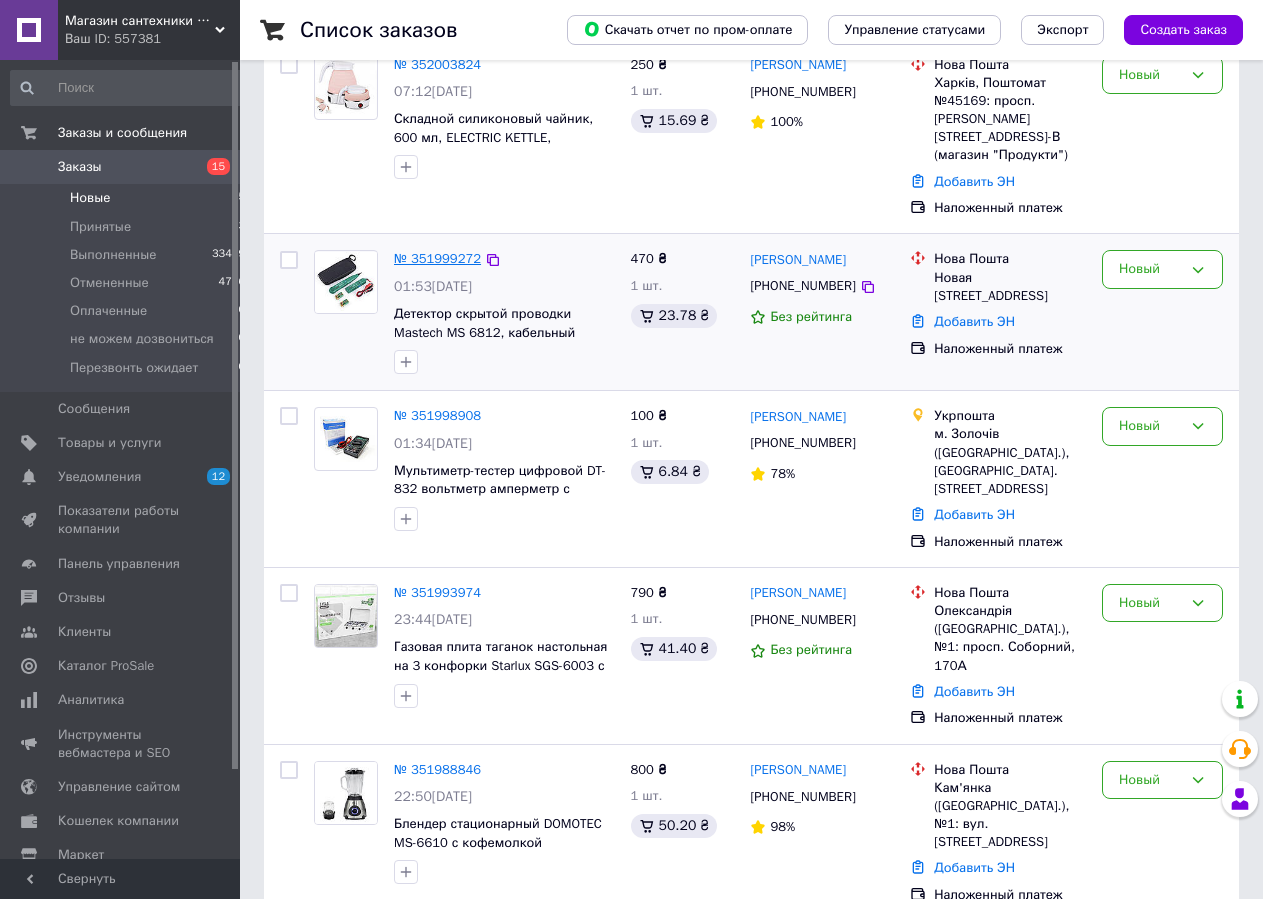 click on "№ 351999272" at bounding box center [437, 258] 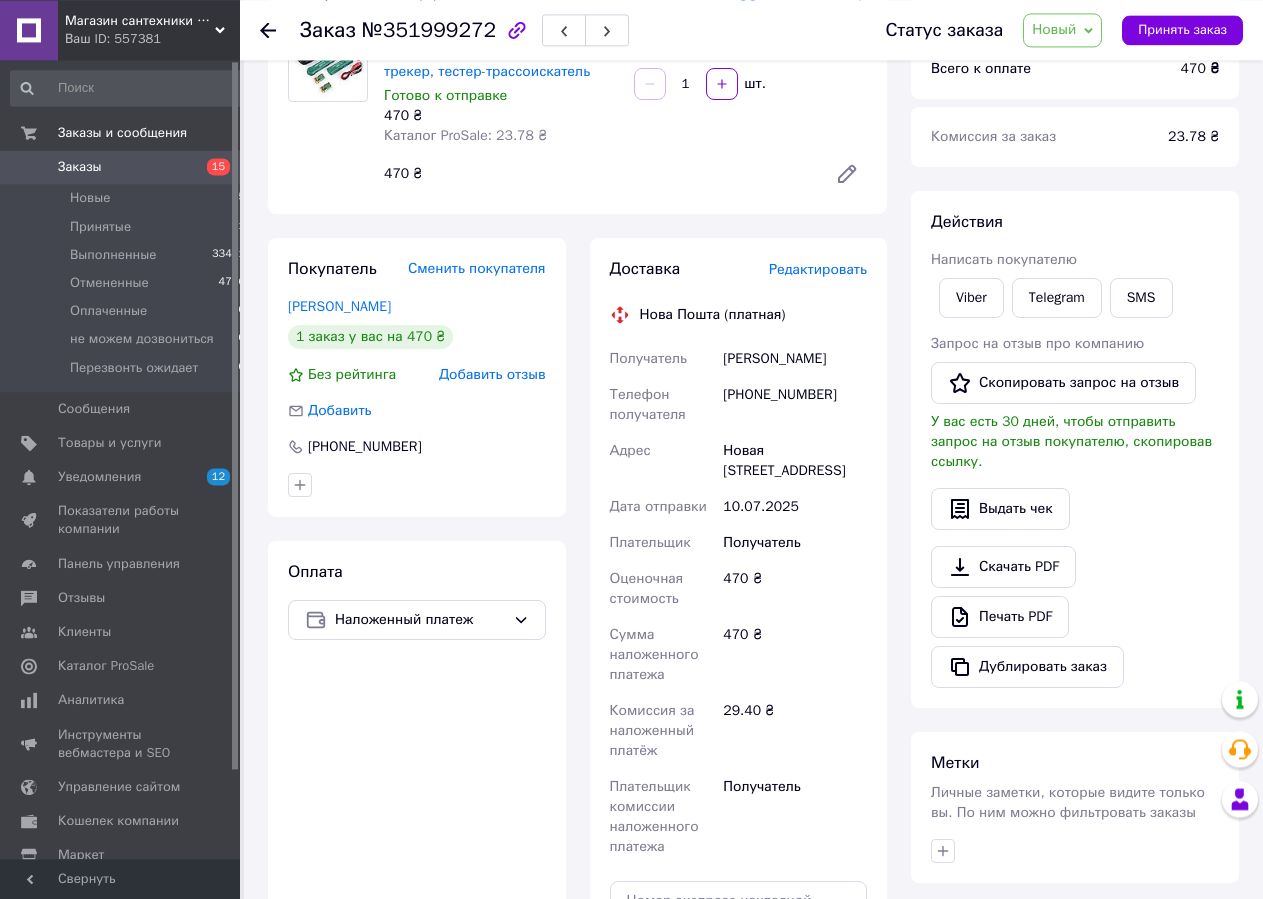 scroll, scrollTop: 226, scrollLeft: 0, axis: vertical 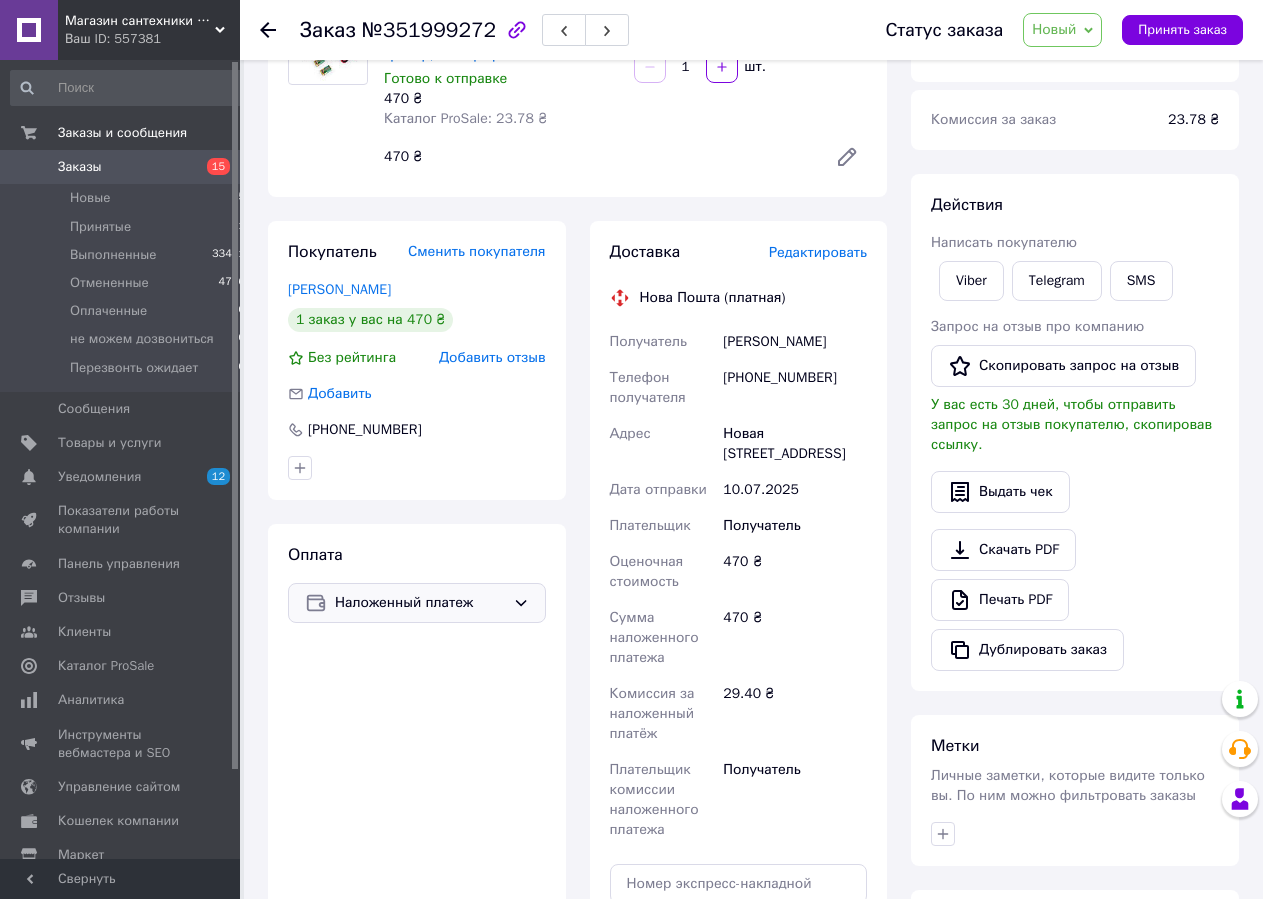 click on "Наложенный платеж" at bounding box center [420, 603] 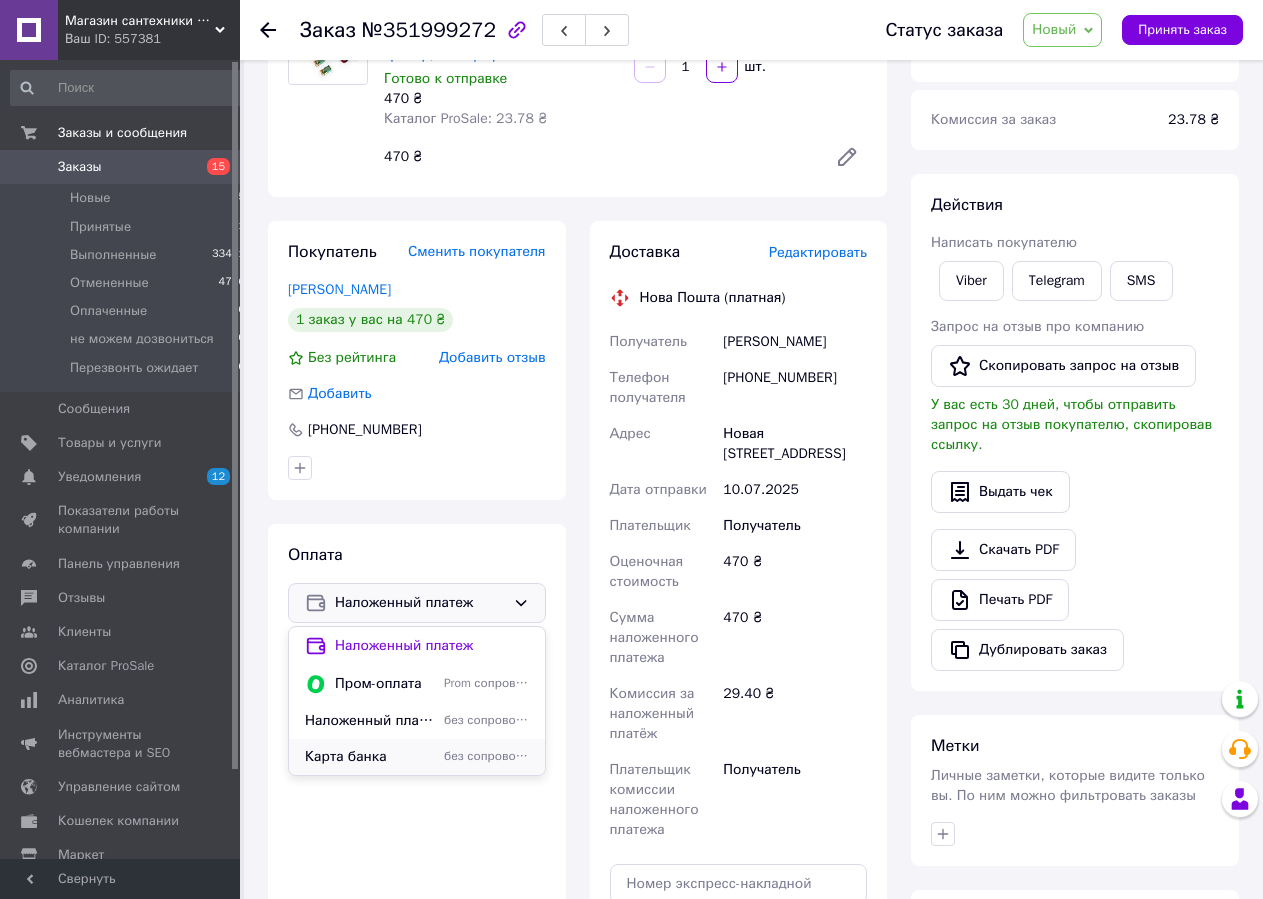 click on "Карта  банка" at bounding box center [370, 757] 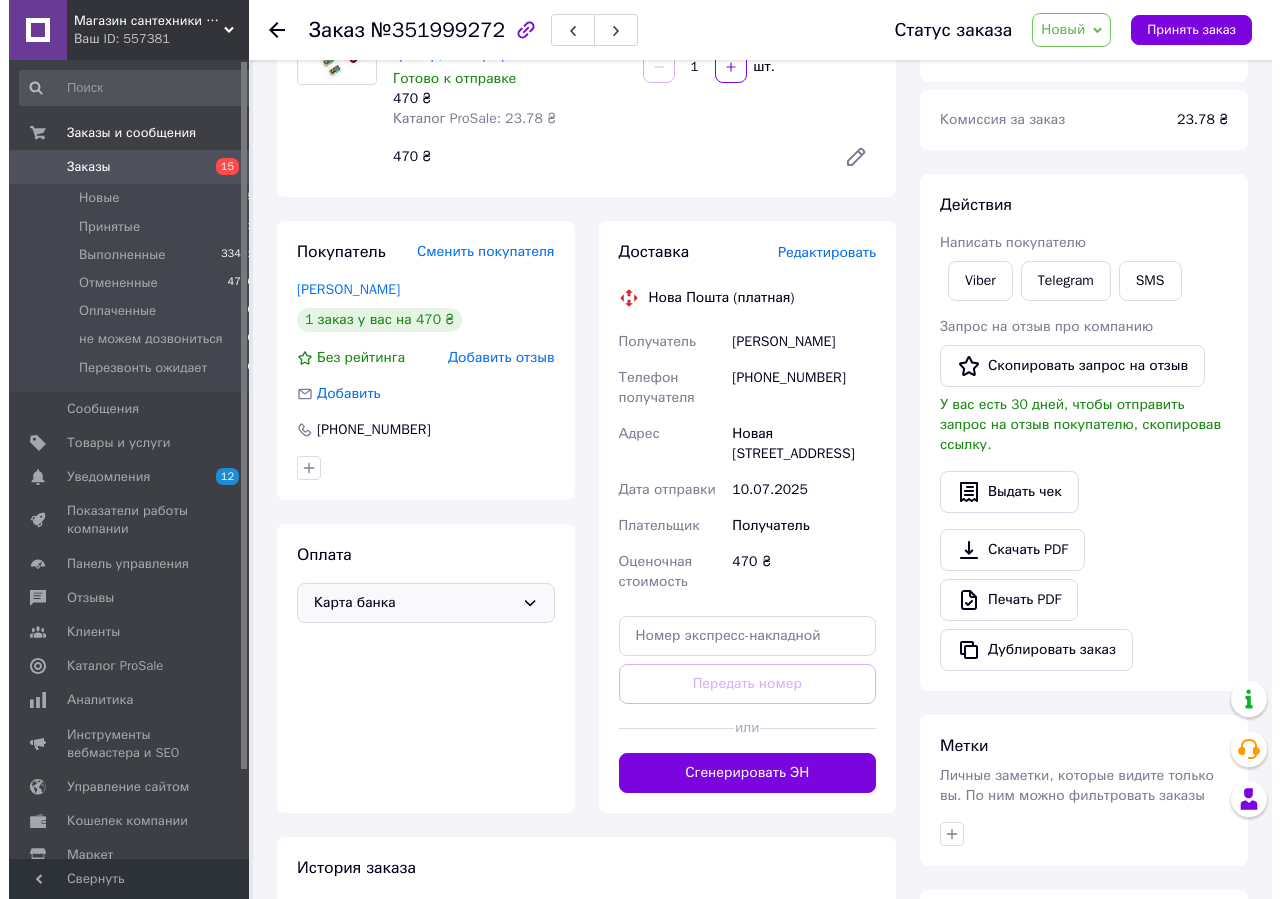 scroll, scrollTop: 0, scrollLeft: 0, axis: both 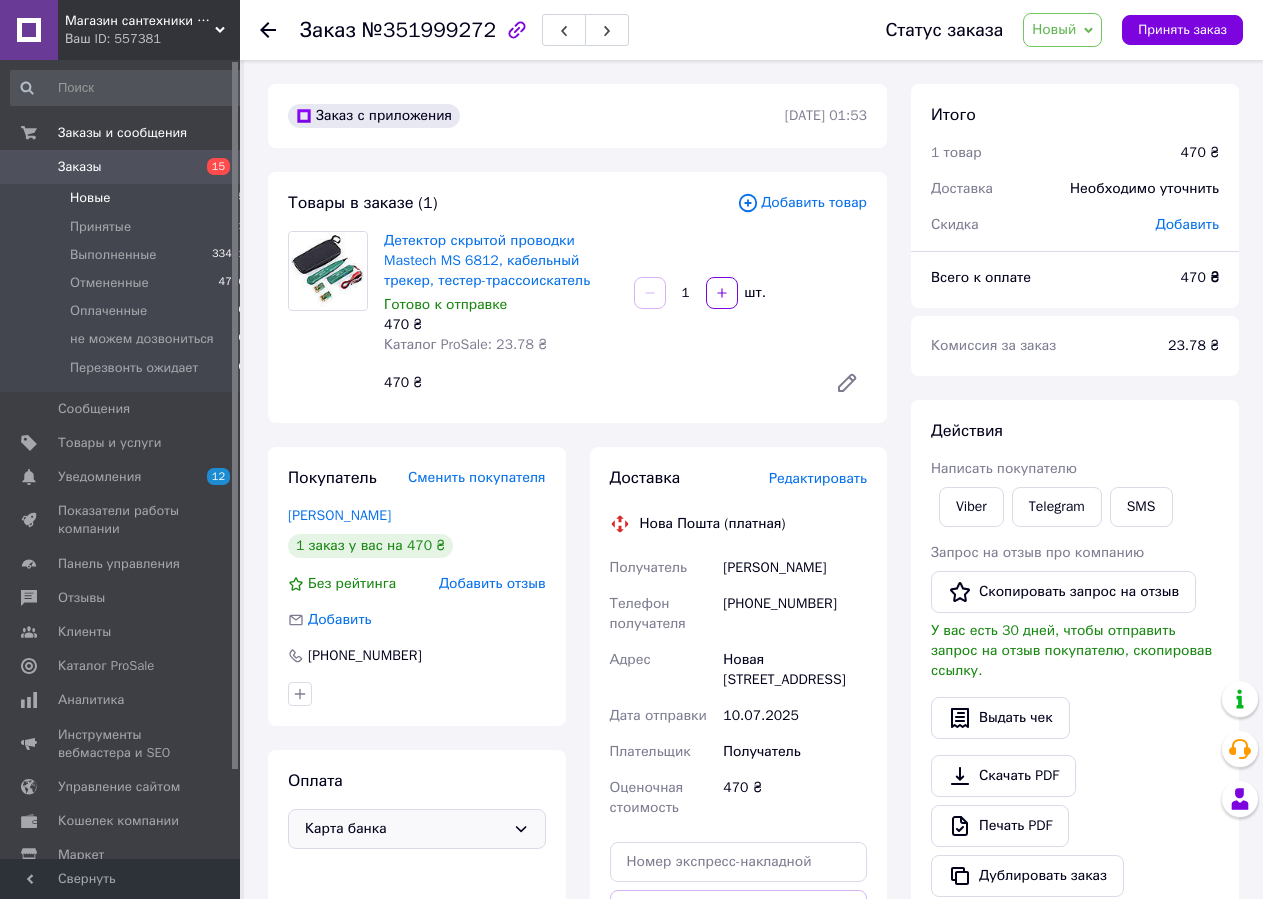 click on "Новые 15" at bounding box center (128, 198) 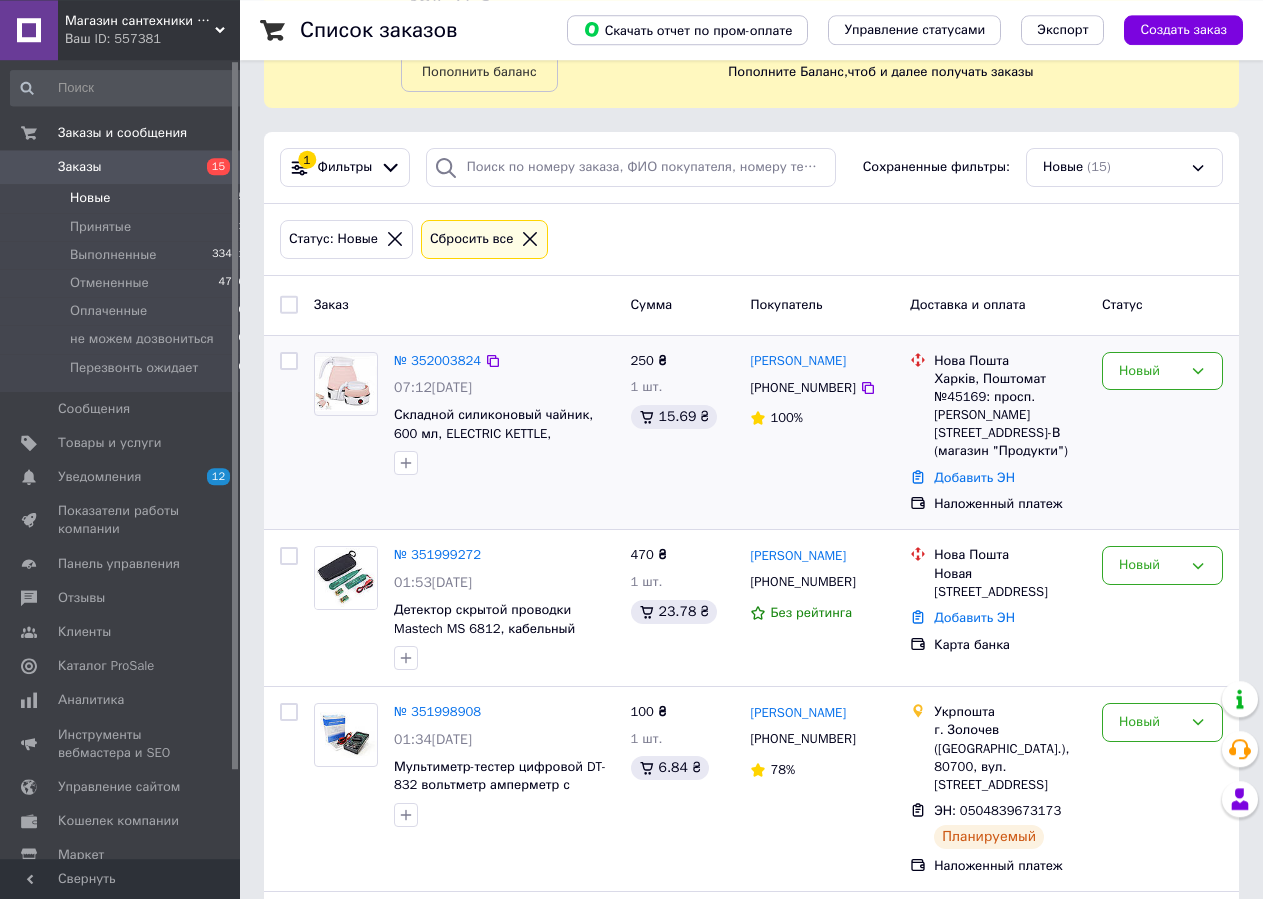 scroll, scrollTop: 204, scrollLeft: 0, axis: vertical 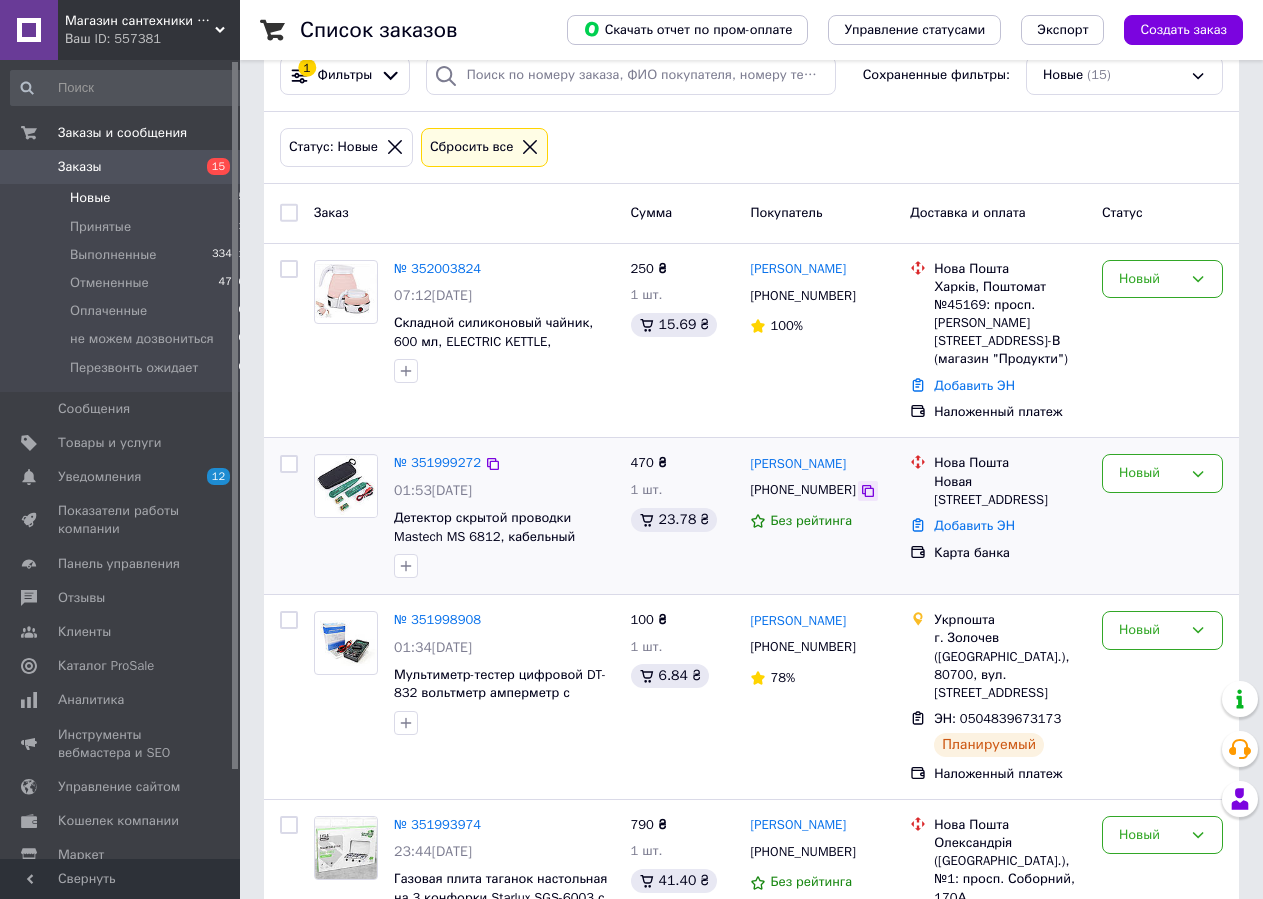 click 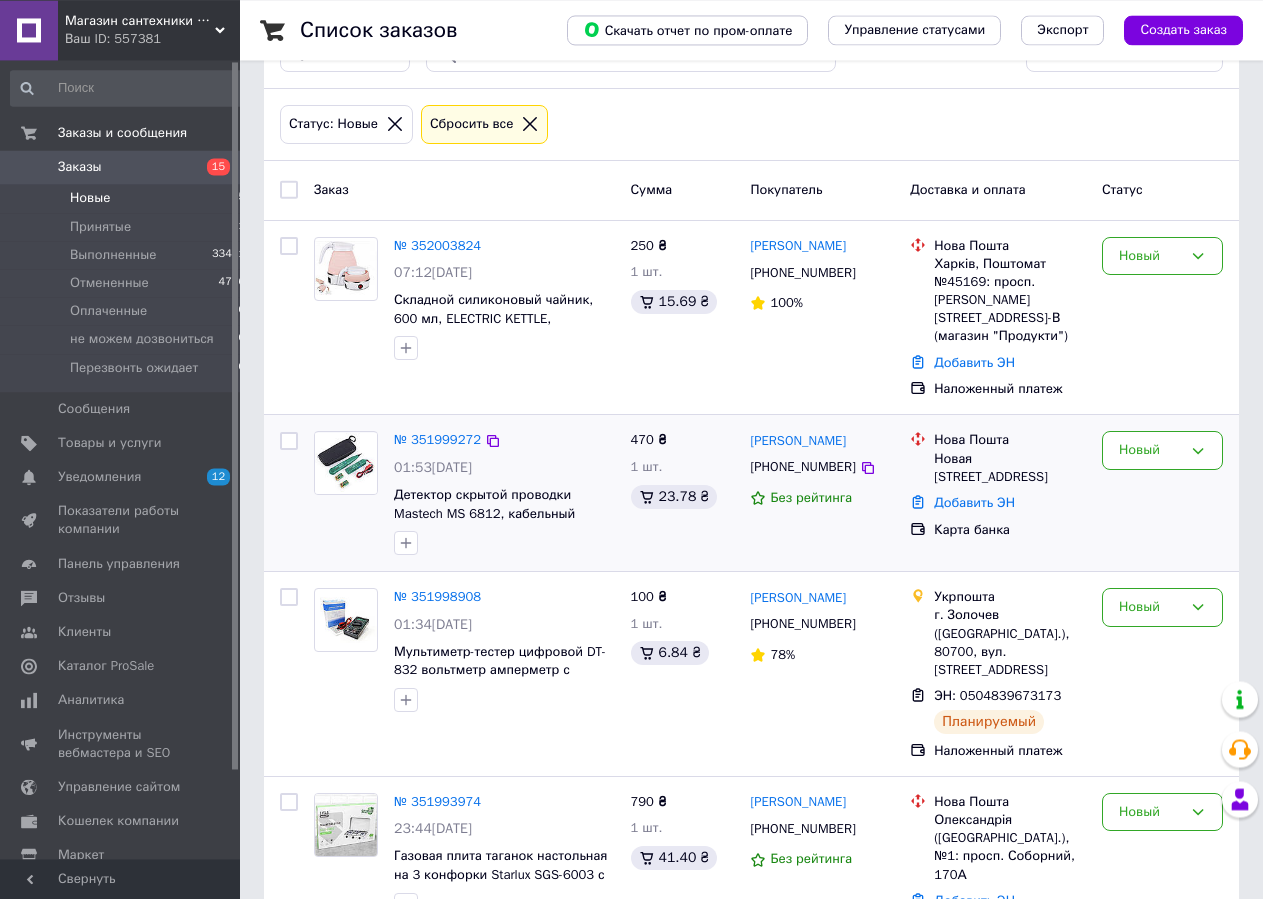 scroll, scrollTop: 204, scrollLeft: 0, axis: vertical 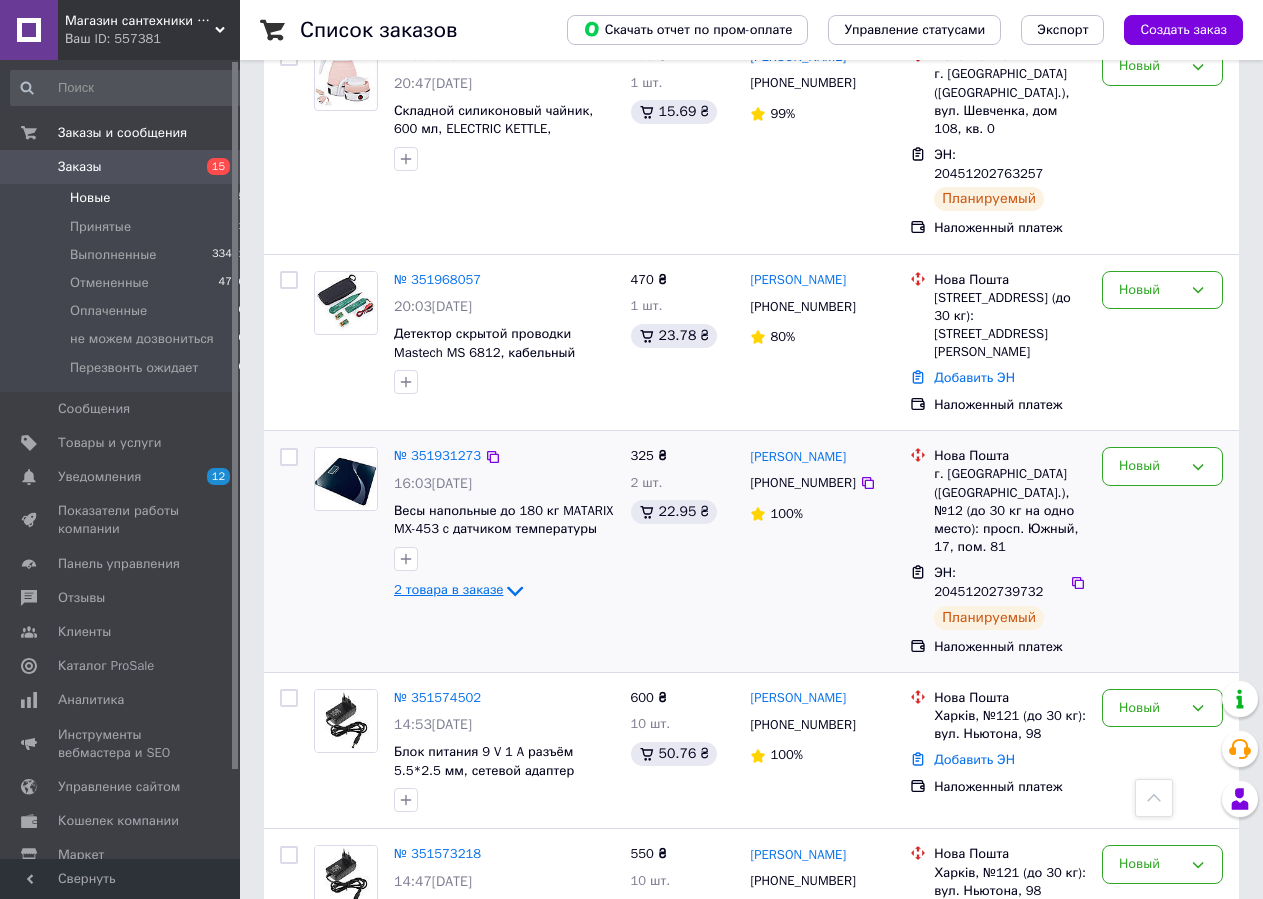 click 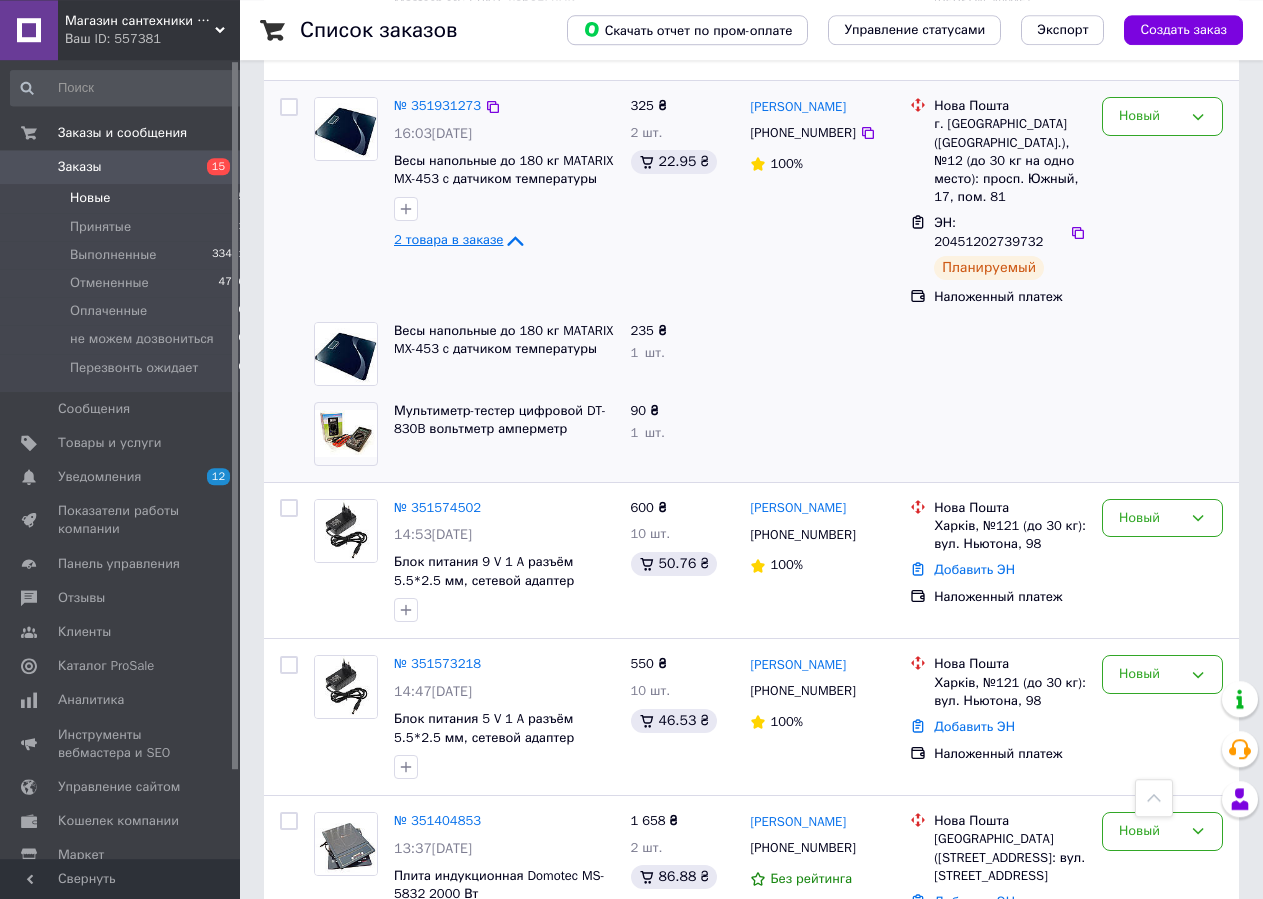 scroll, scrollTop: 1734, scrollLeft: 0, axis: vertical 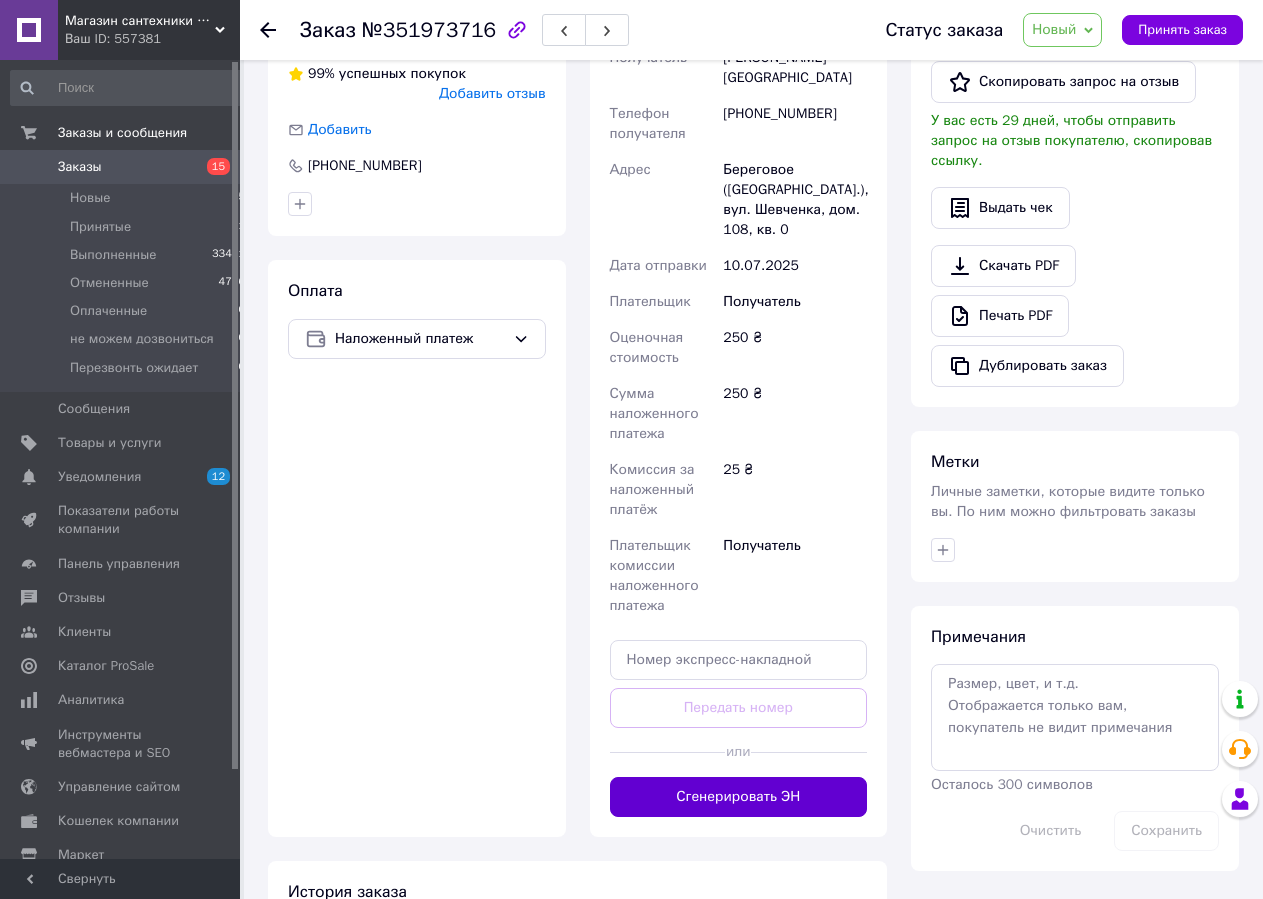 click on "Сгенерировать ЭН" at bounding box center [739, 797] 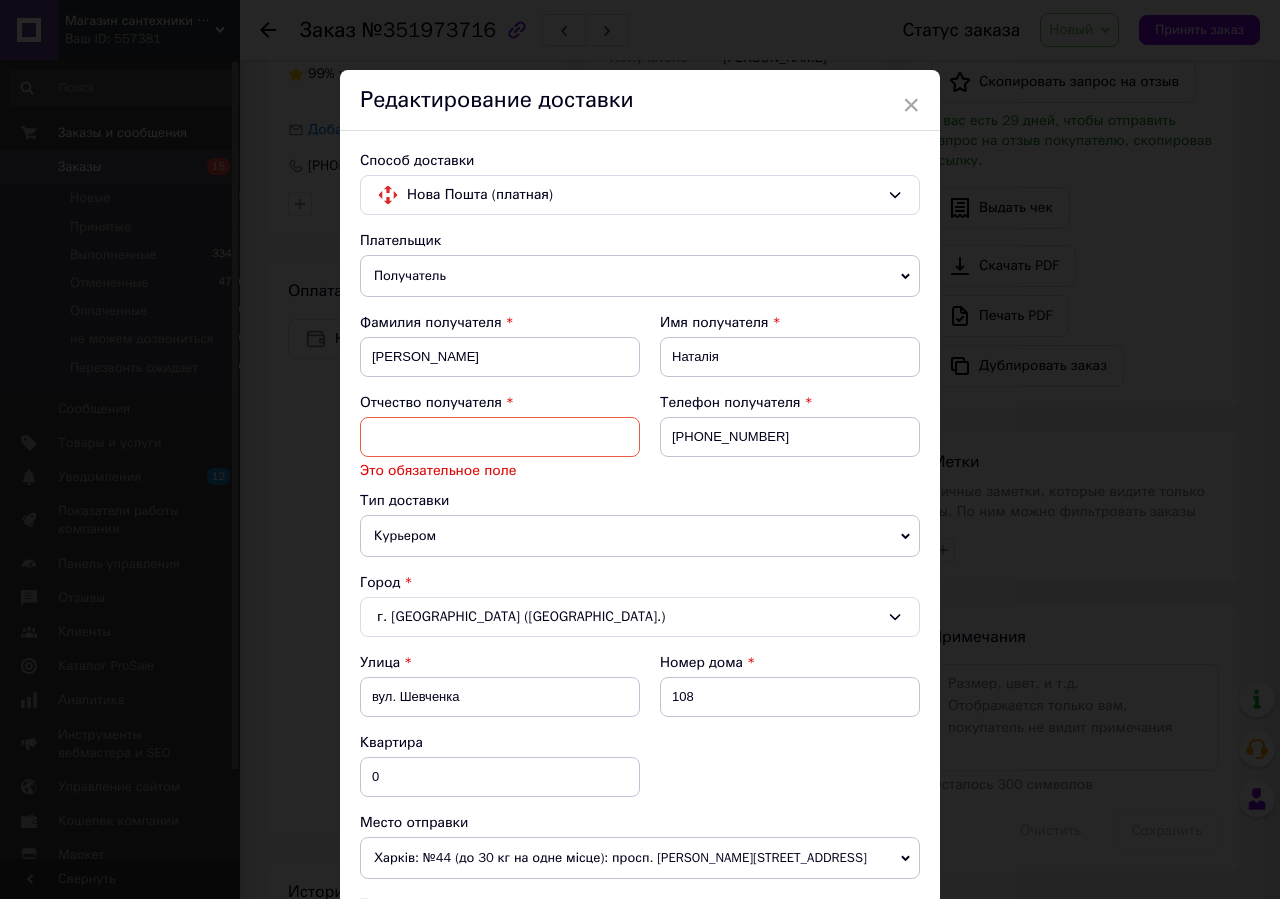 click at bounding box center [500, 437] 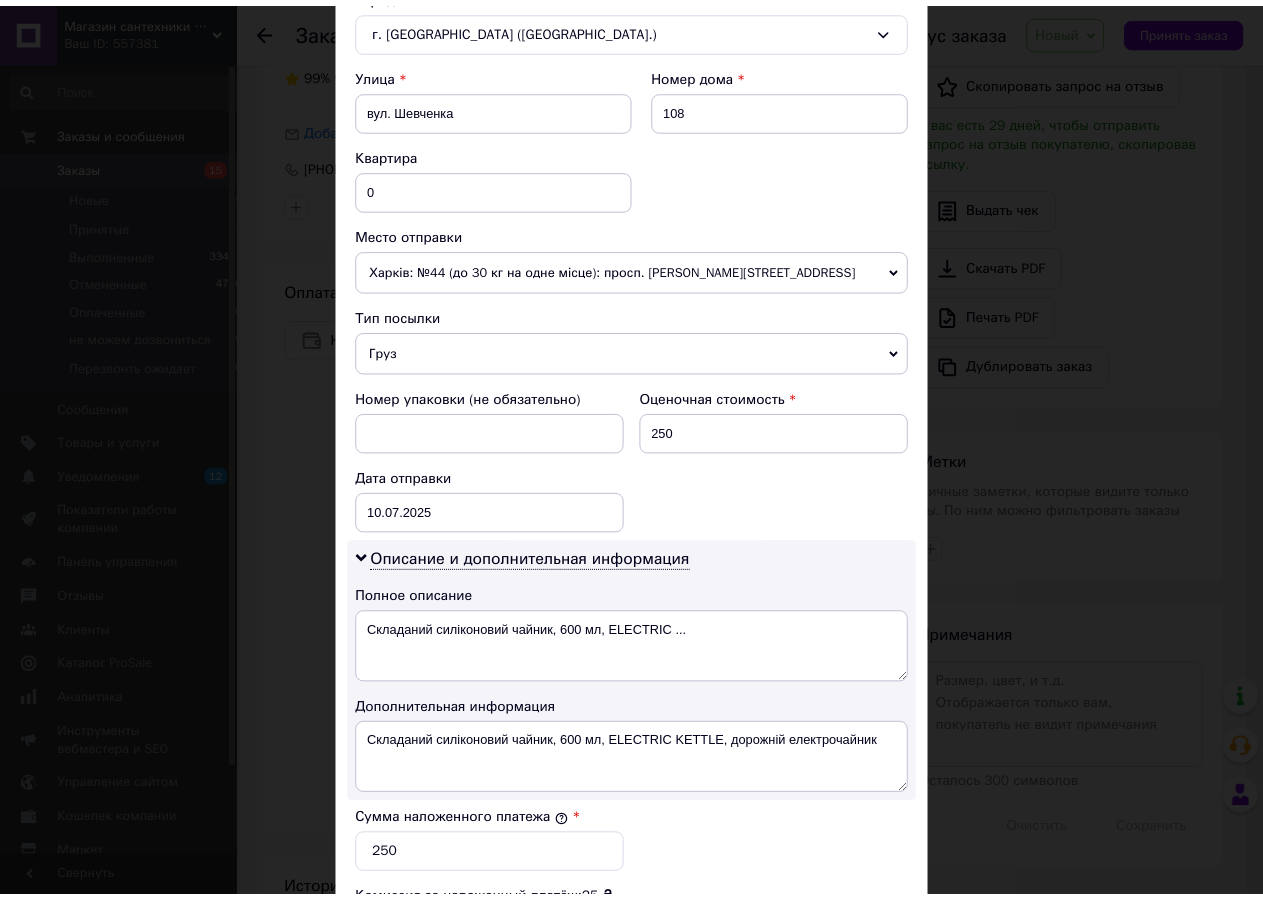 scroll, scrollTop: 912, scrollLeft: 0, axis: vertical 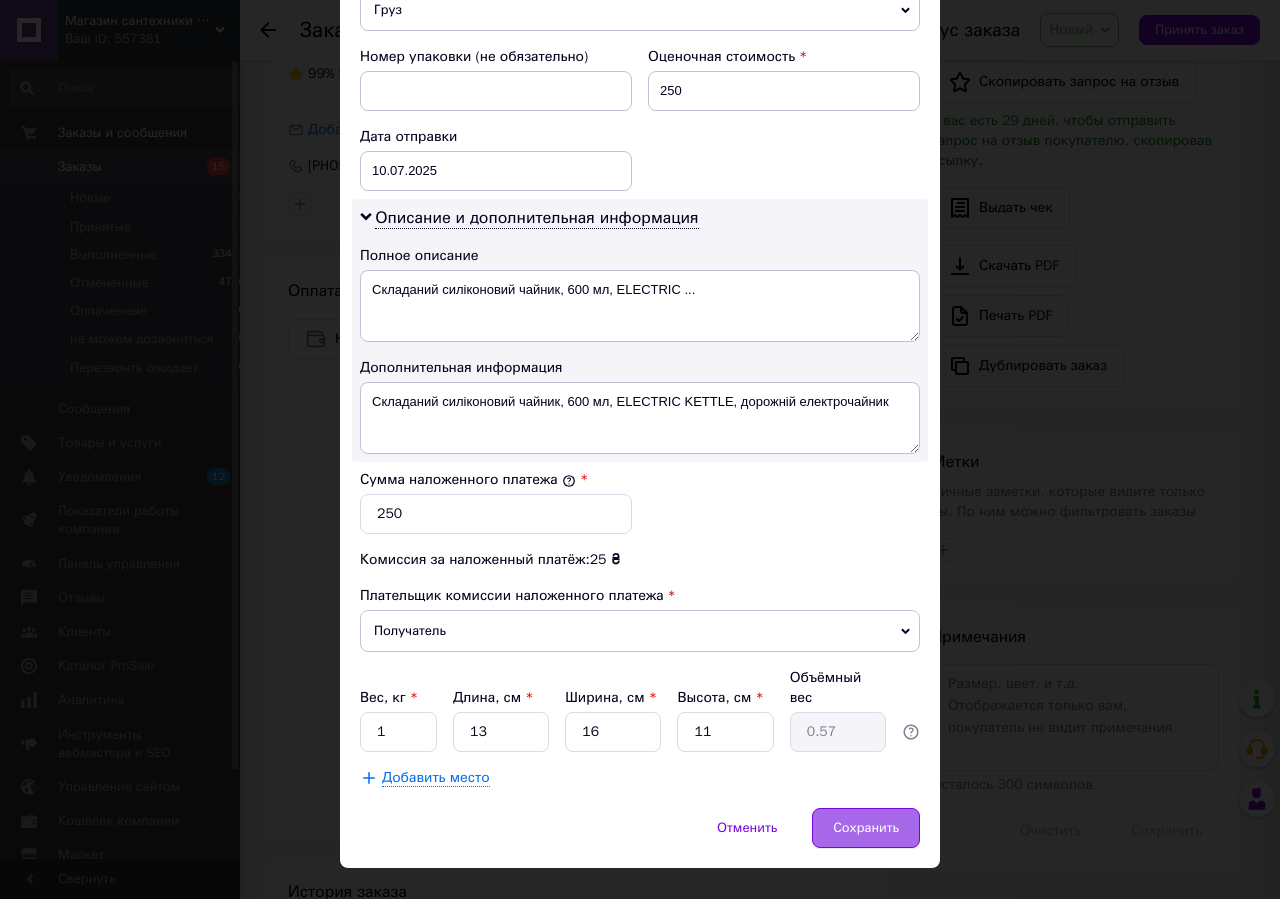 type on "миколаивна" 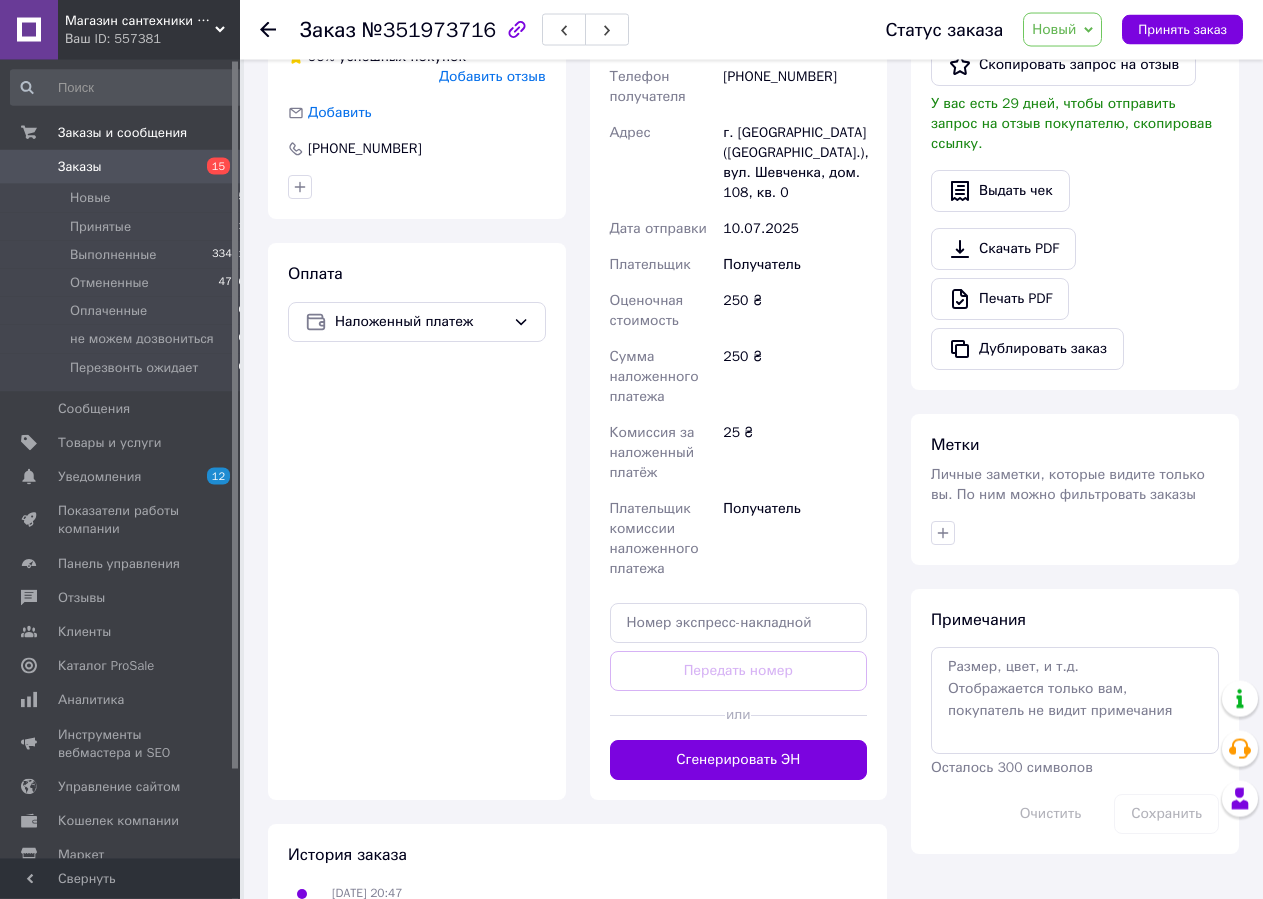 scroll, scrollTop: 714, scrollLeft: 0, axis: vertical 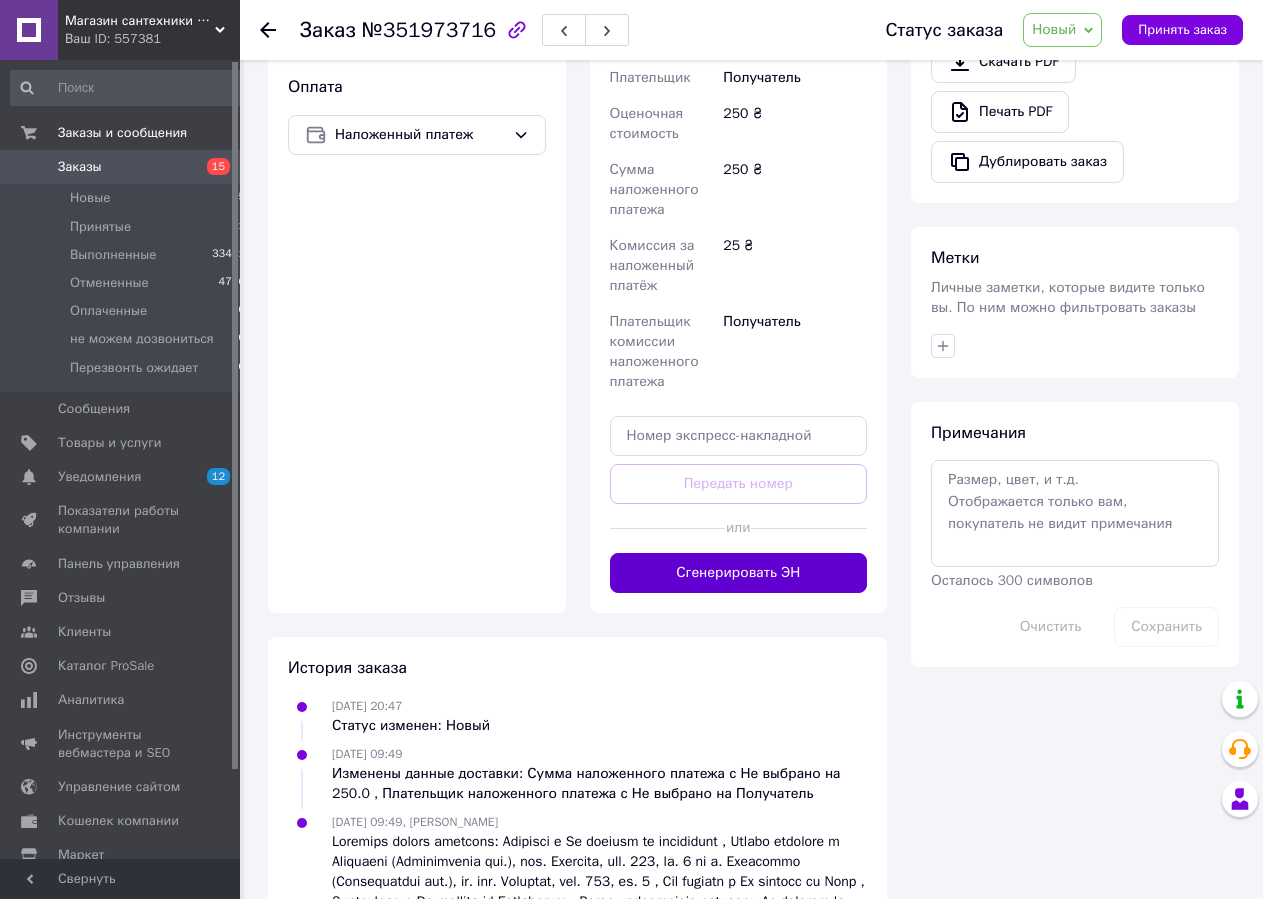 click on "Сгенерировать ЭН" at bounding box center [739, 573] 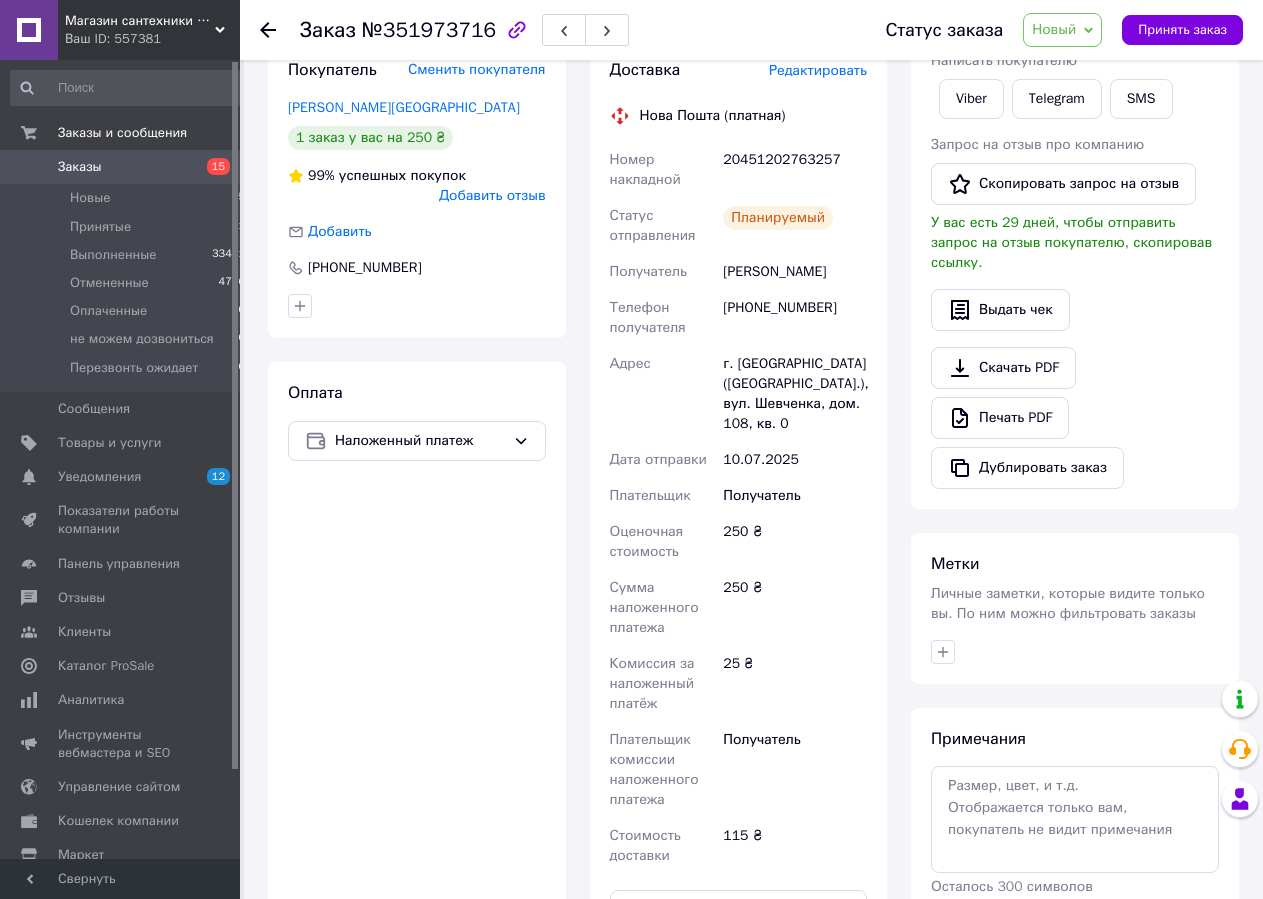 scroll, scrollTop: 0, scrollLeft: 0, axis: both 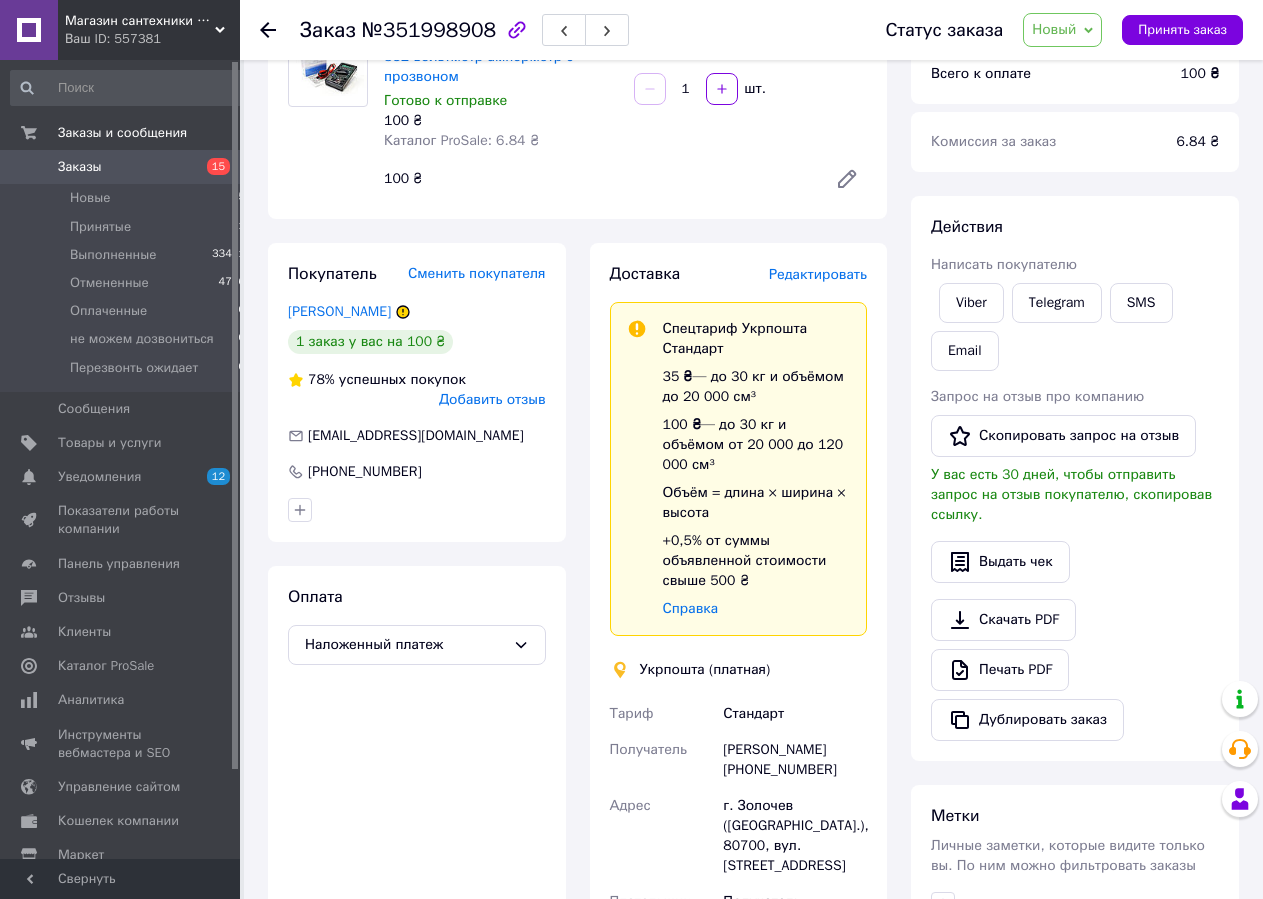 click on "Редактировать" at bounding box center (818, 274) 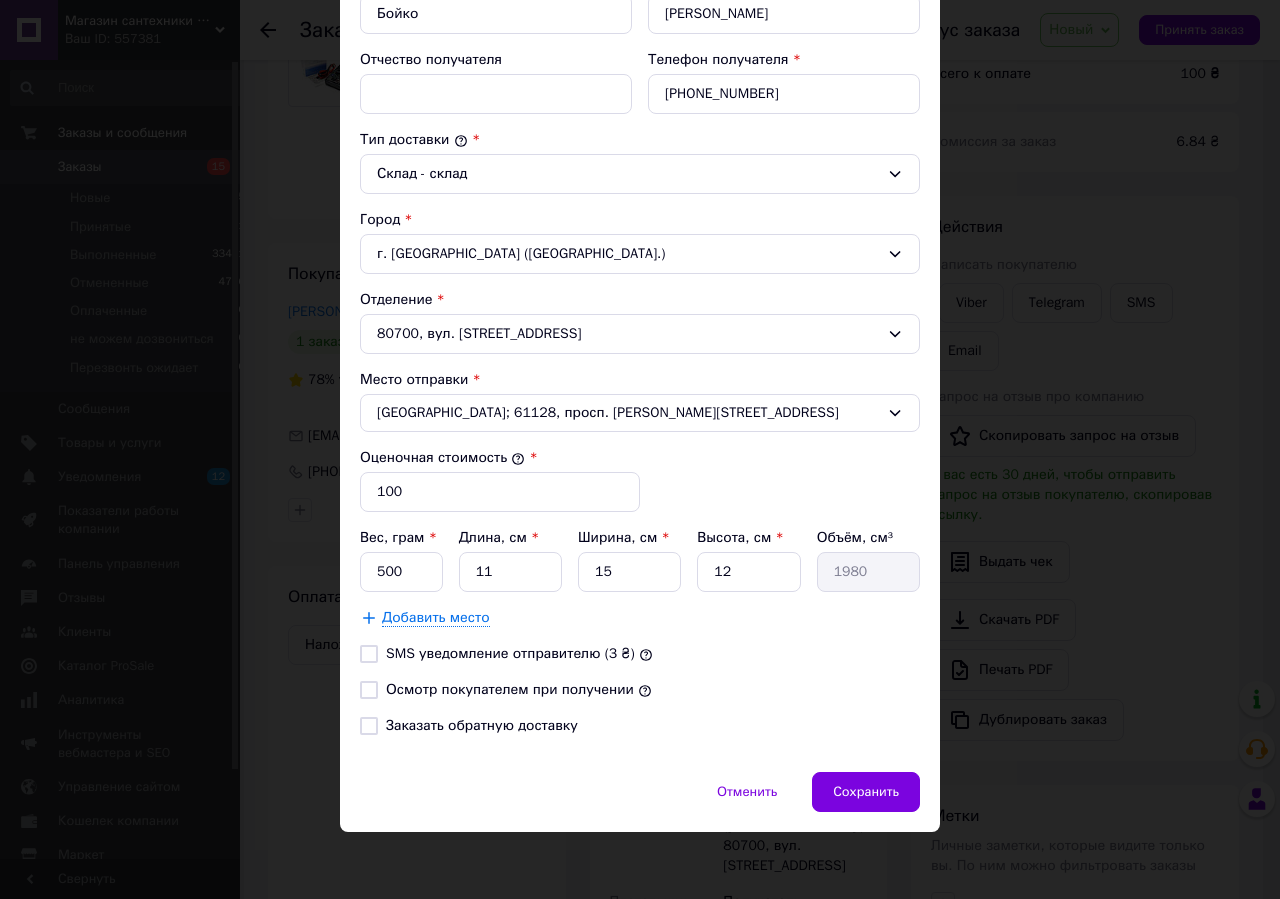 scroll, scrollTop: 424, scrollLeft: 0, axis: vertical 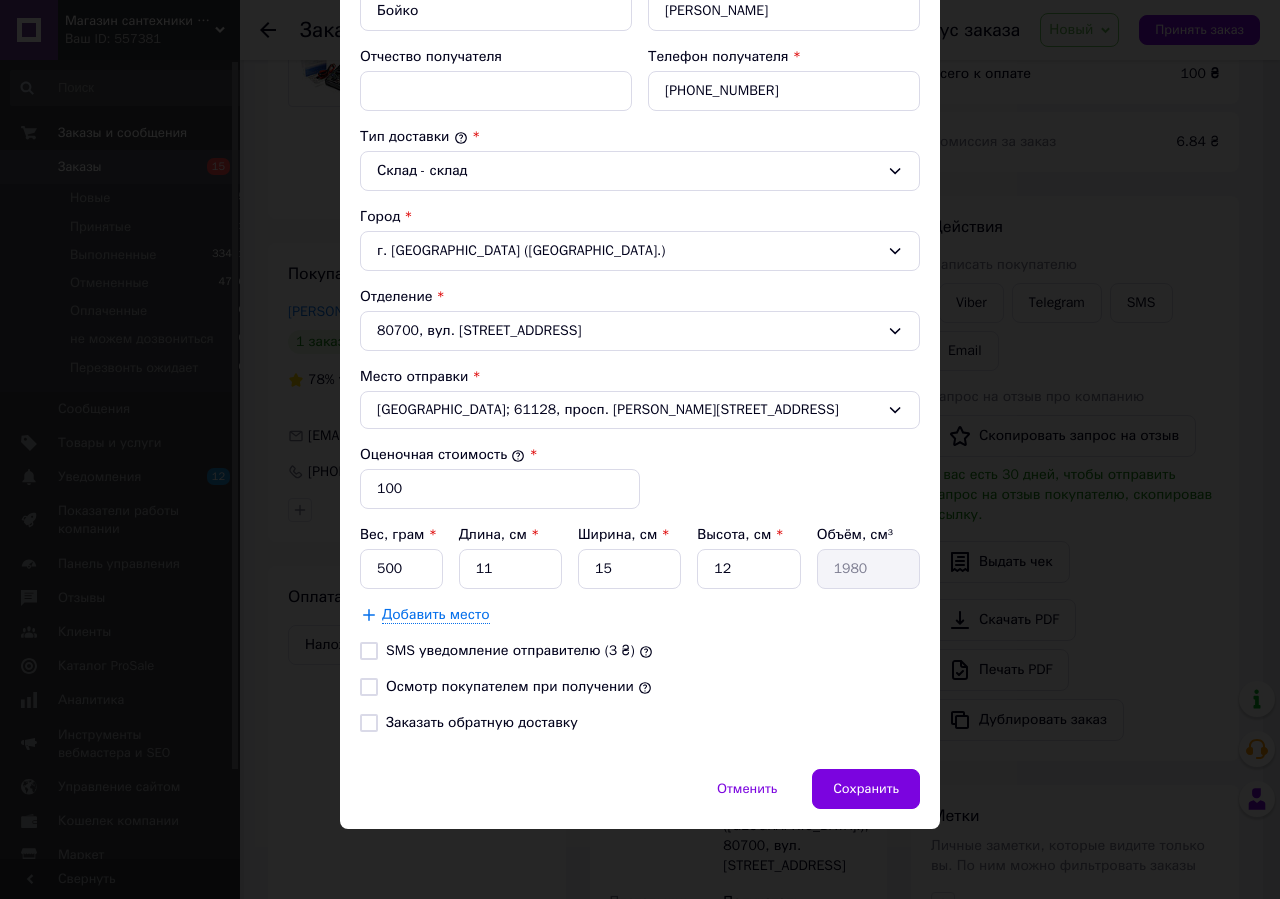 click on "Осмотр покупателем при получении" at bounding box center [510, 686] 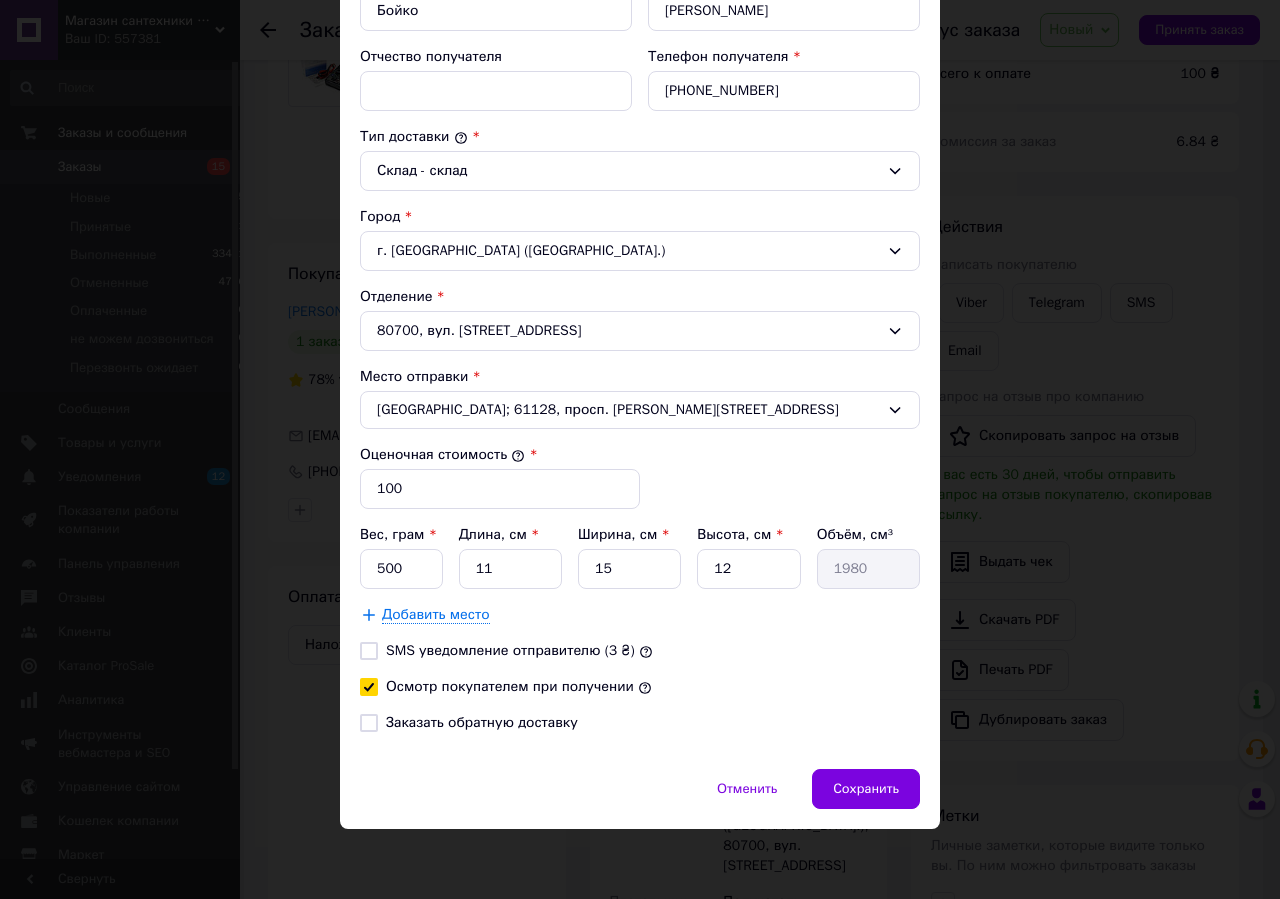 checkbox on "true" 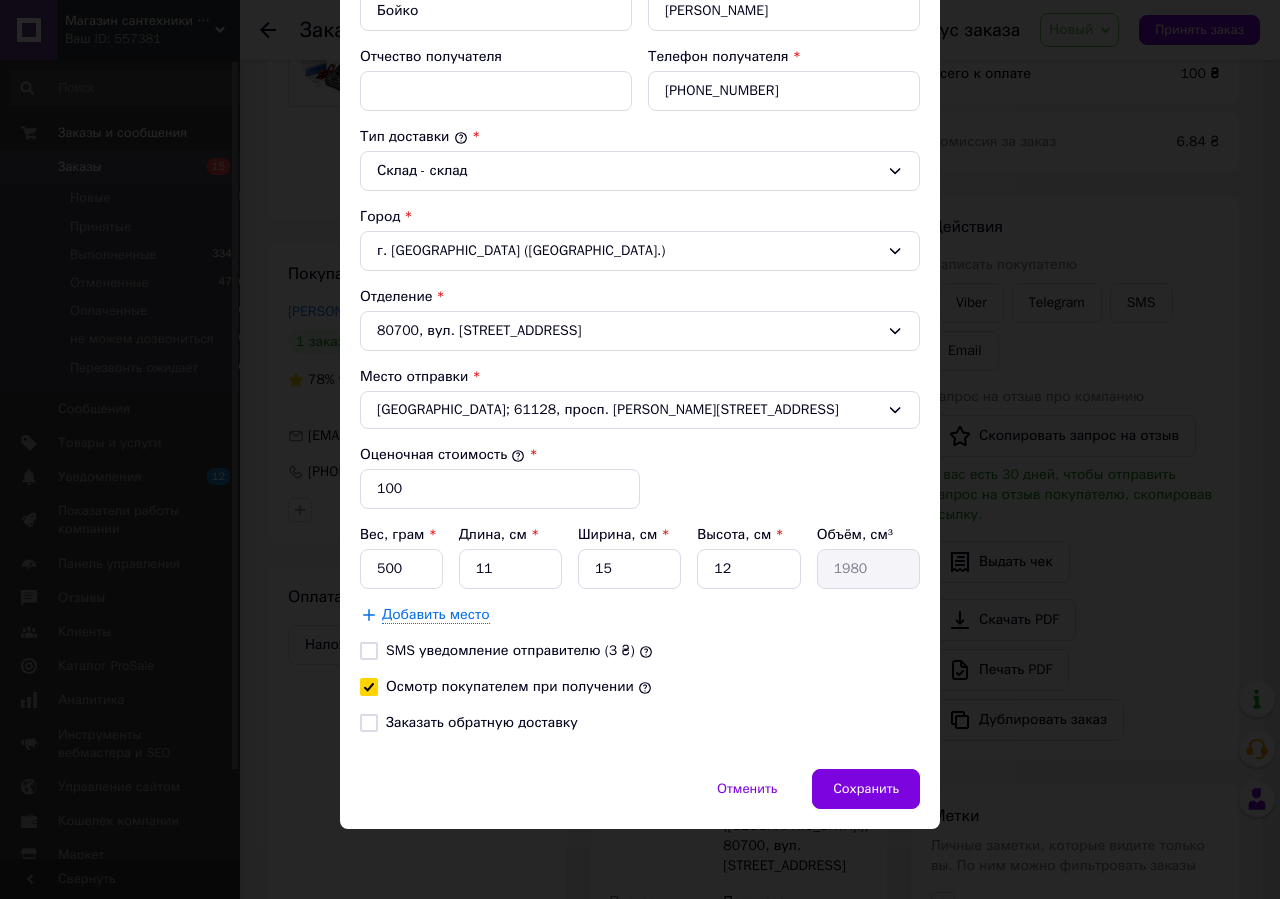 click on "Заказать обратную доставку" at bounding box center [482, 722] 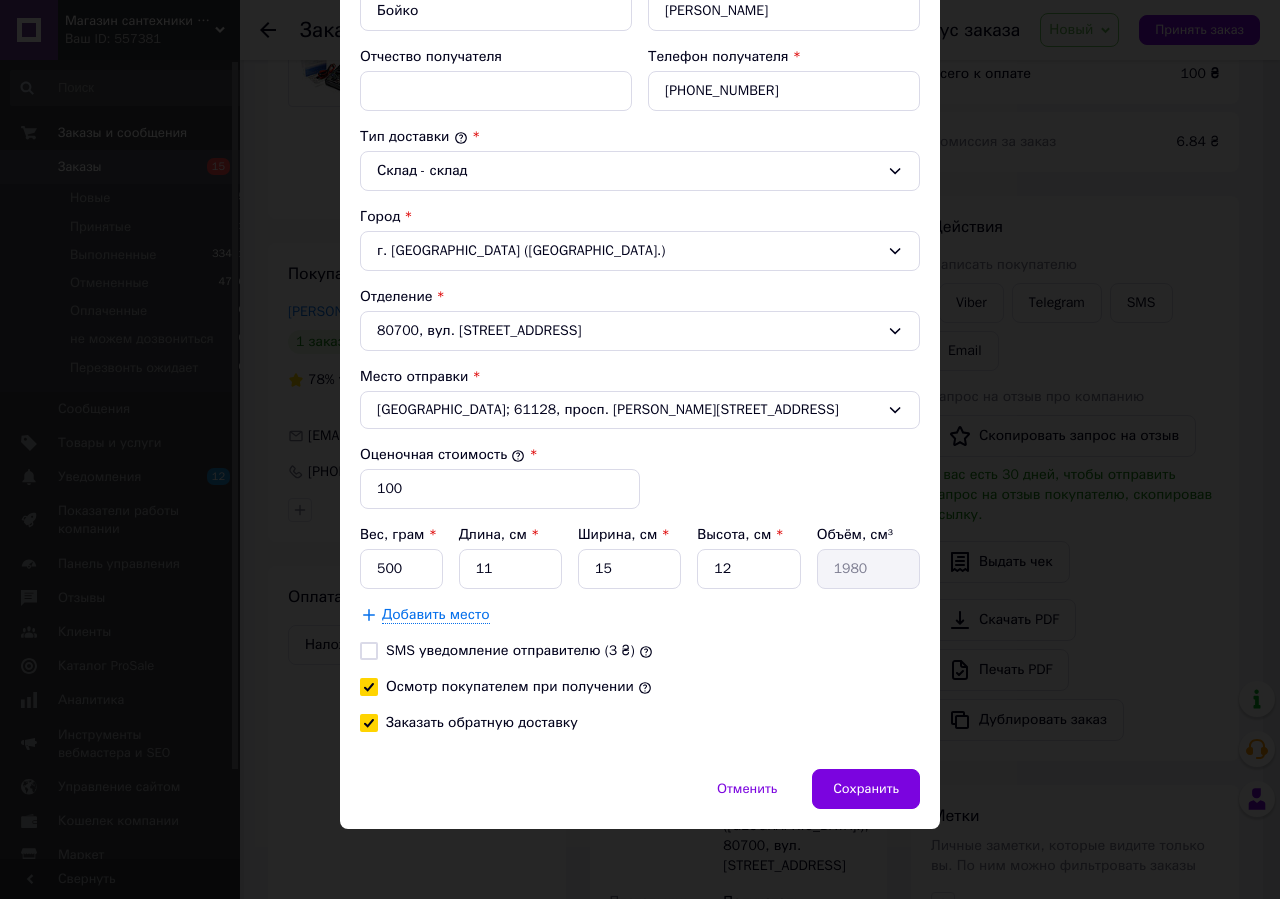 checkbox on "true" 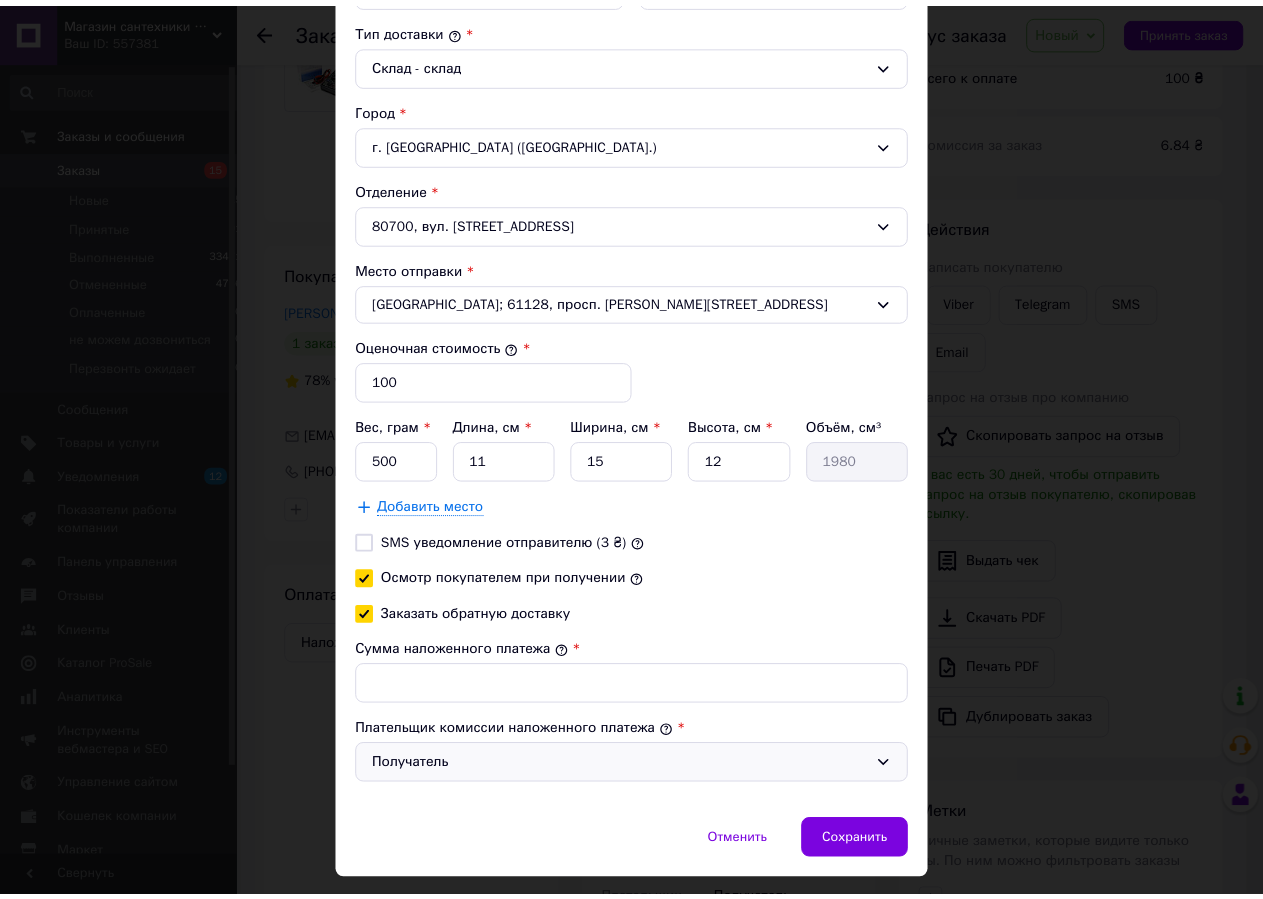 scroll, scrollTop: 538, scrollLeft: 0, axis: vertical 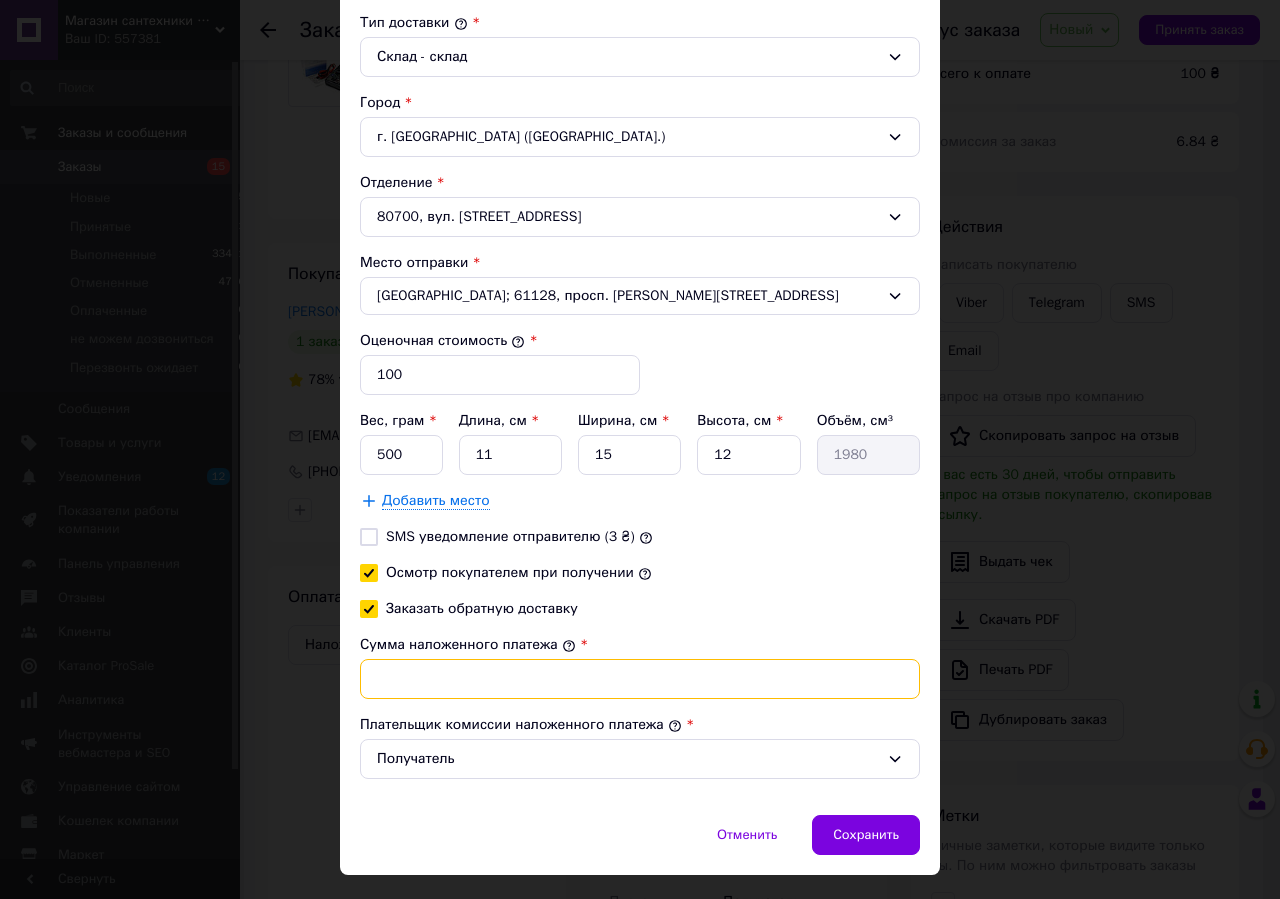 click on "Сумма наложенного платежа" at bounding box center [640, 679] 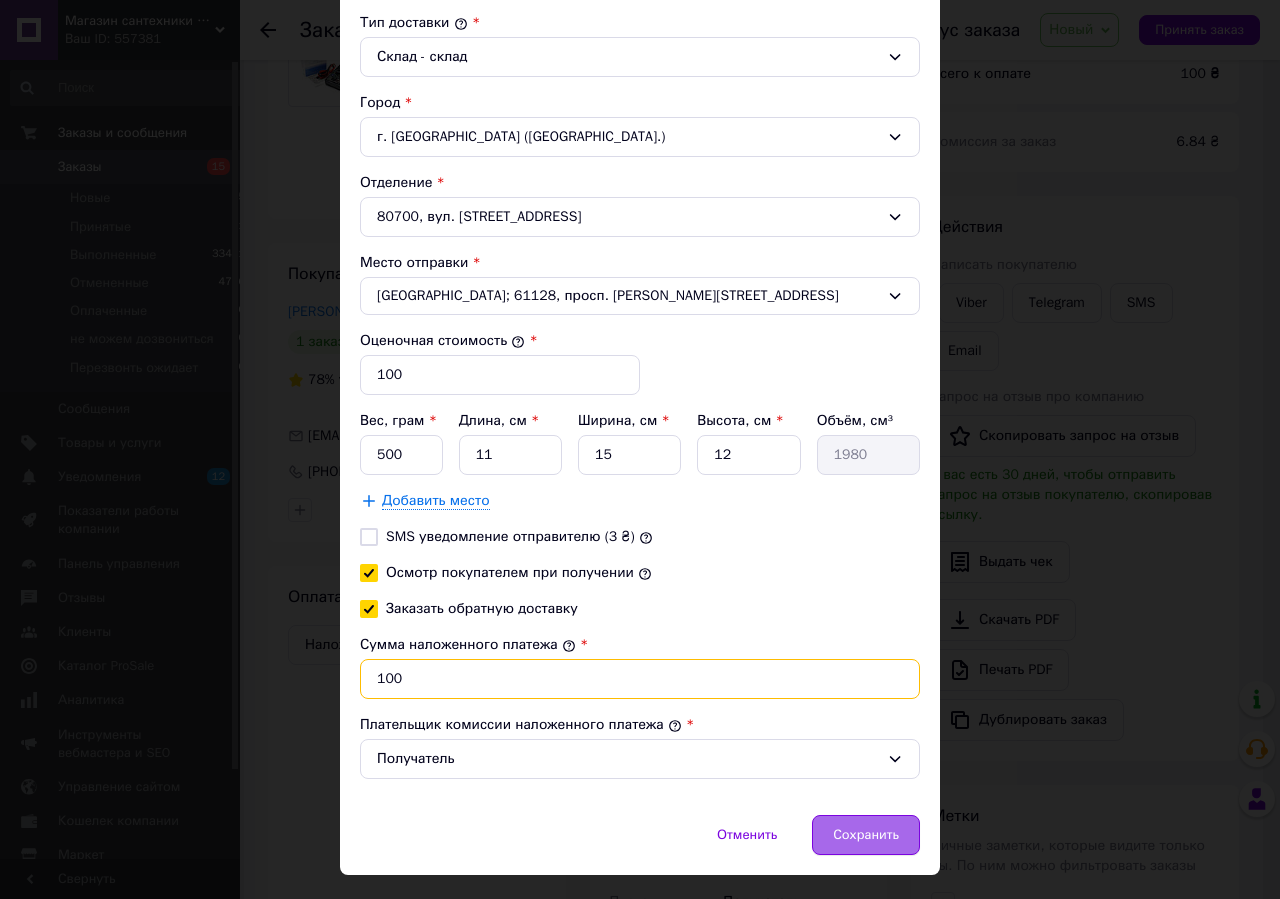 type on "100" 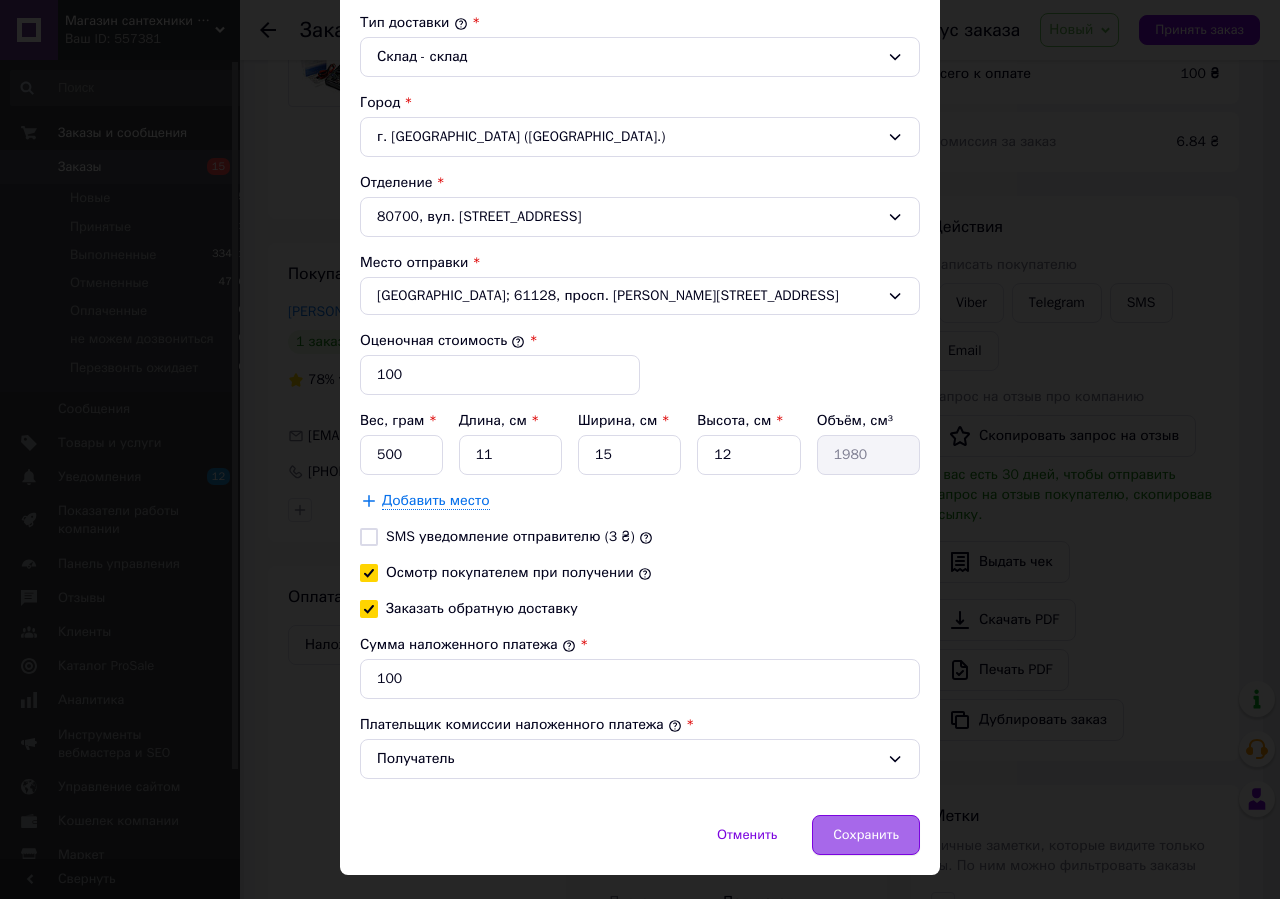 click on "Сохранить" at bounding box center [866, 835] 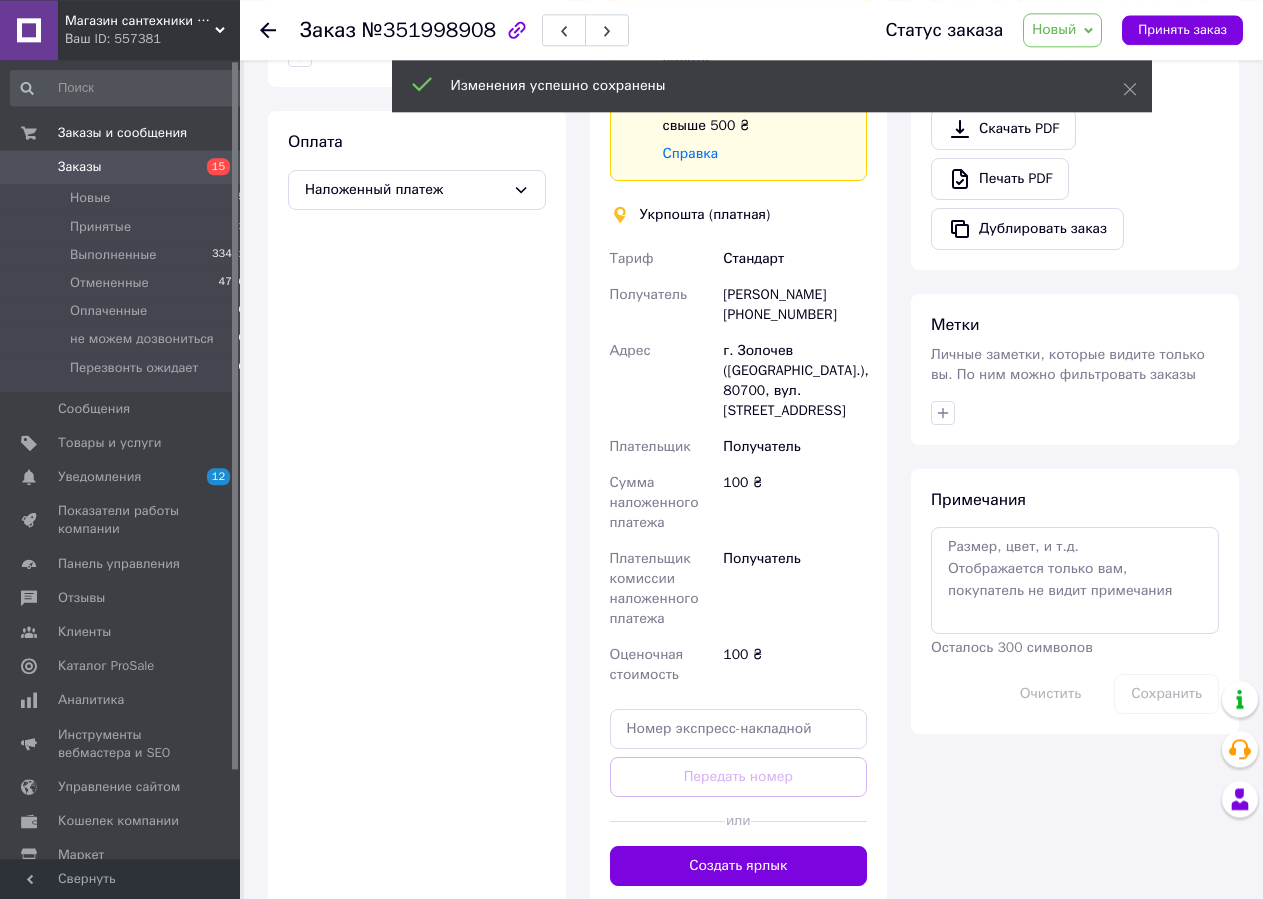 scroll, scrollTop: 714, scrollLeft: 0, axis: vertical 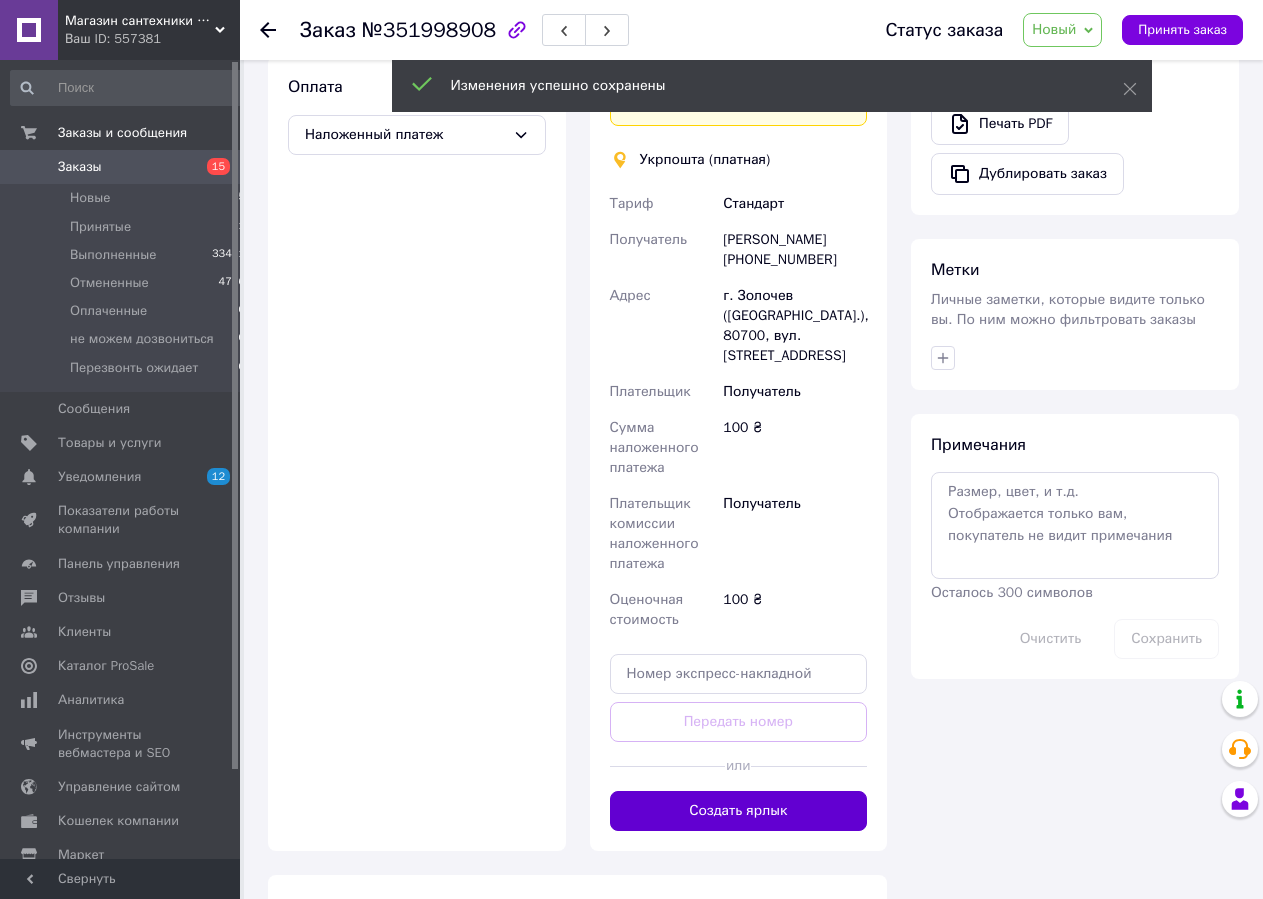 click on "Создать ярлык" at bounding box center (739, 811) 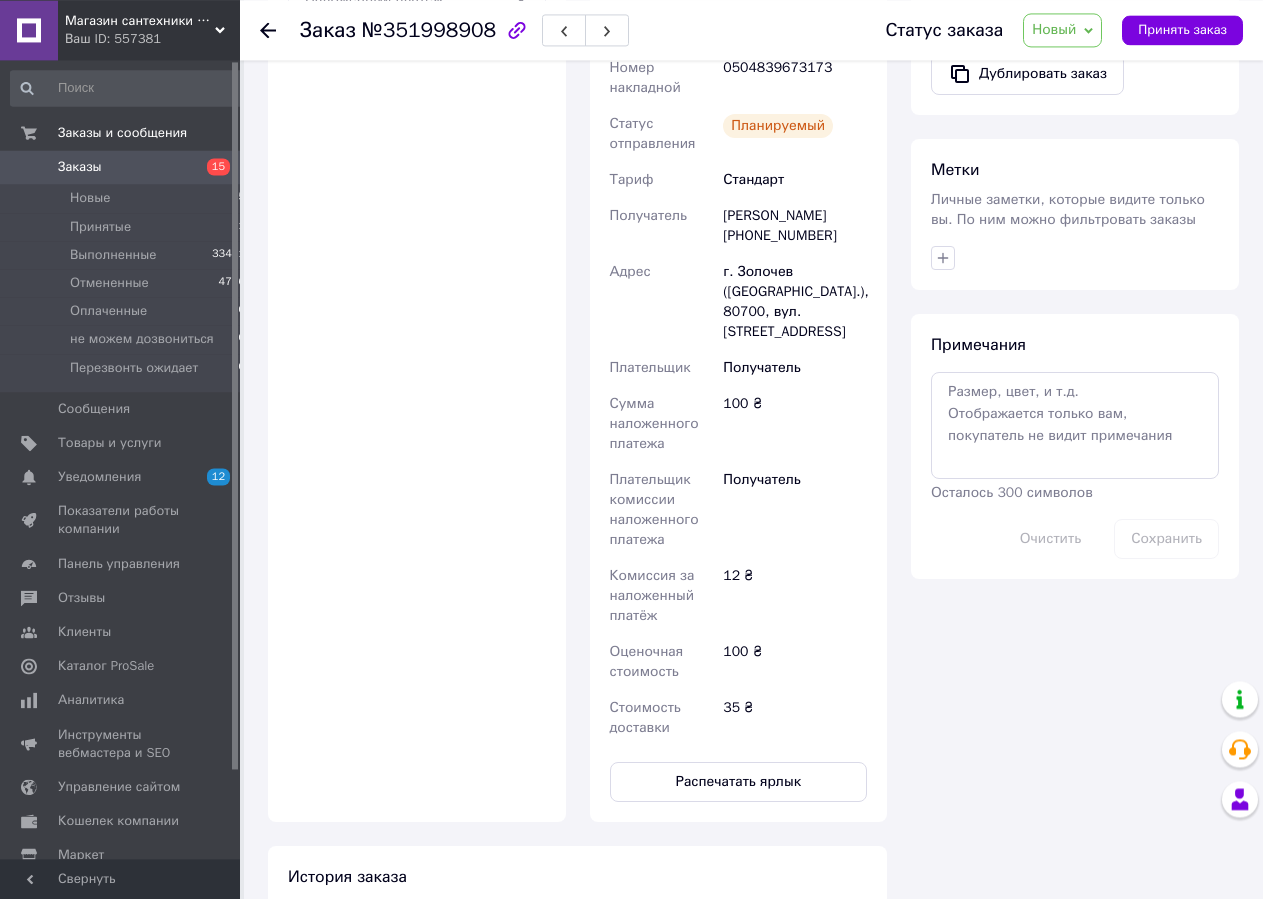 scroll, scrollTop: 918, scrollLeft: 0, axis: vertical 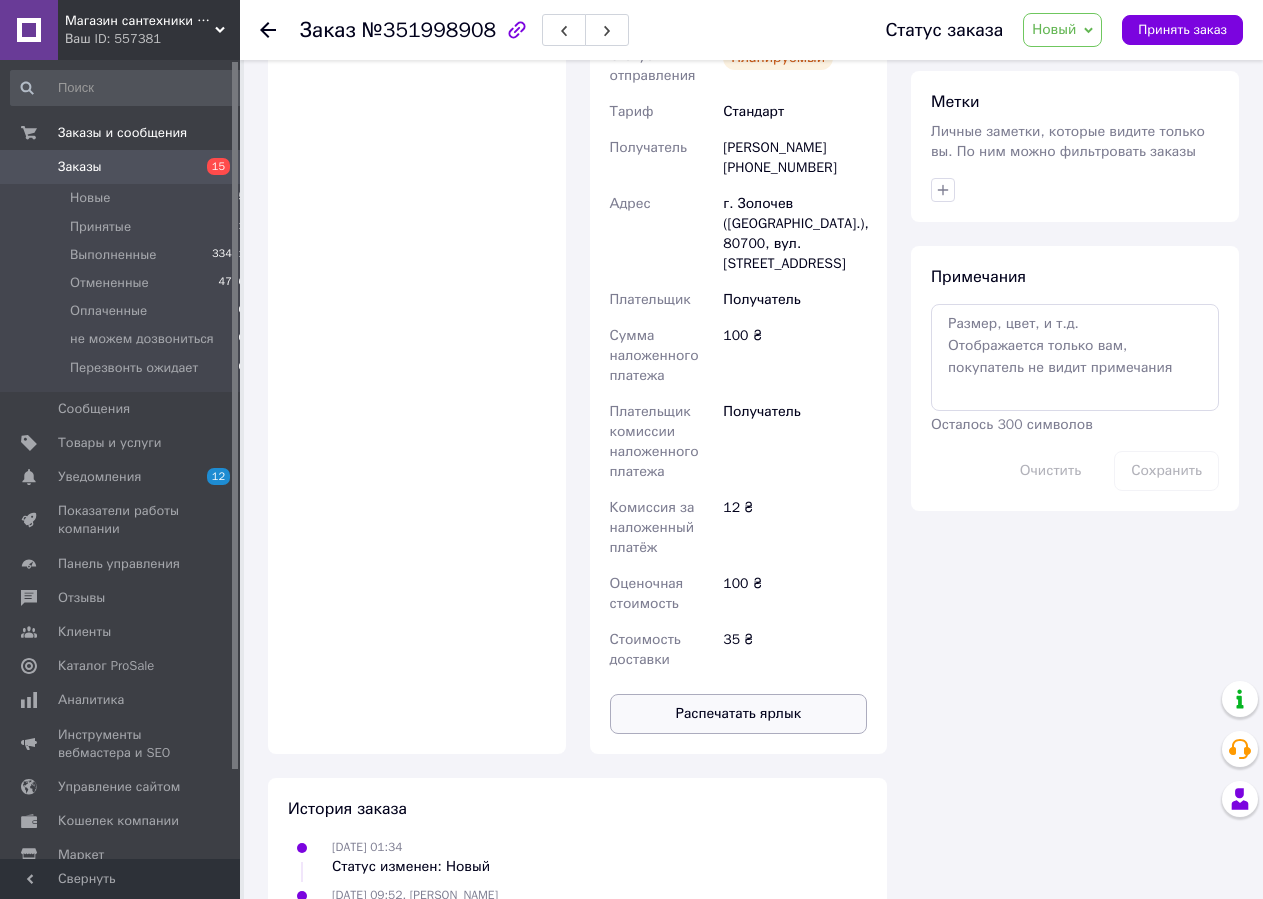 click on "Распечатать ярлык" at bounding box center [739, 714] 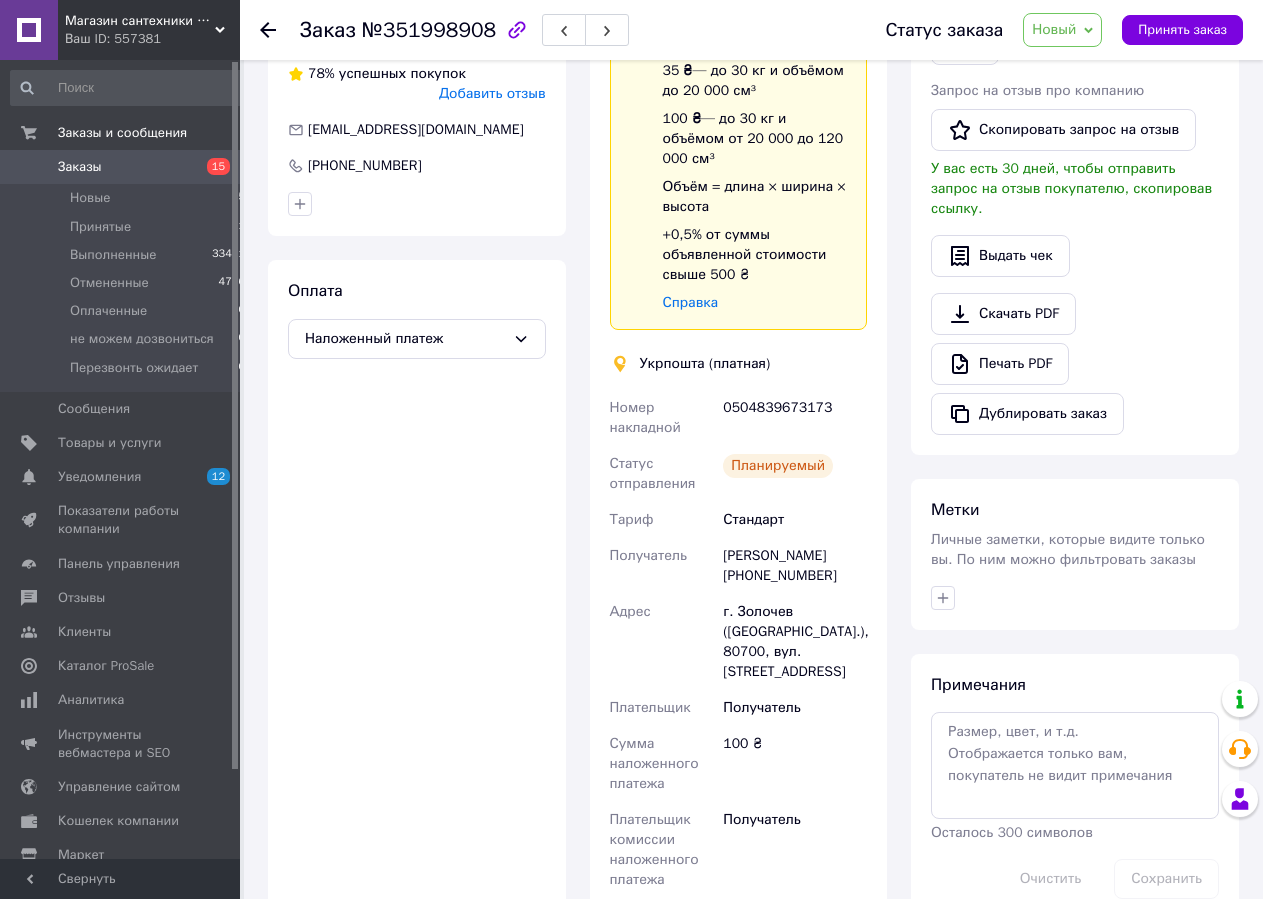 scroll, scrollTop: 0, scrollLeft: 0, axis: both 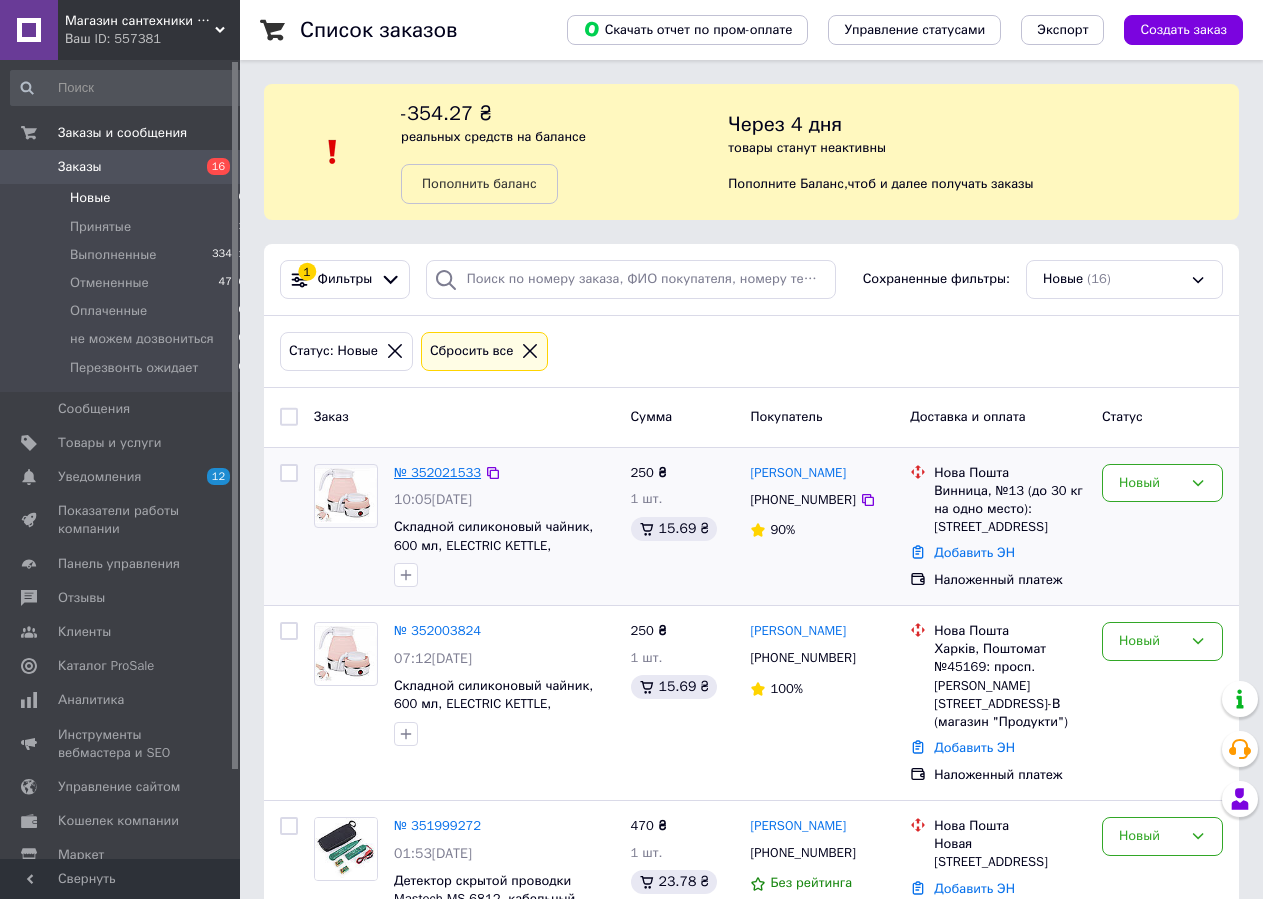 click on "№ 352021533" at bounding box center (437, 472) 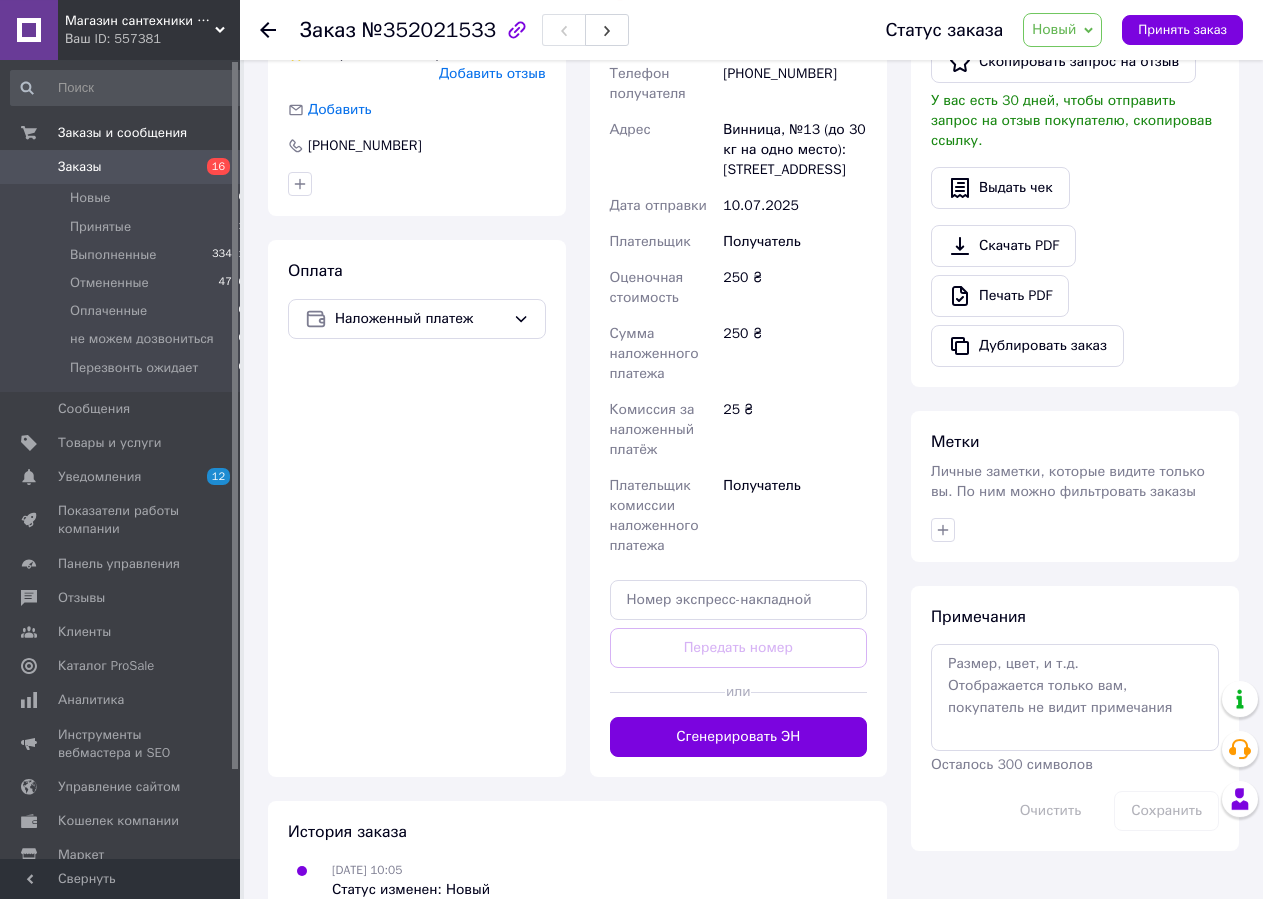 scroll, scrollTop: 595, scrollLeft: 0, axis: vertical 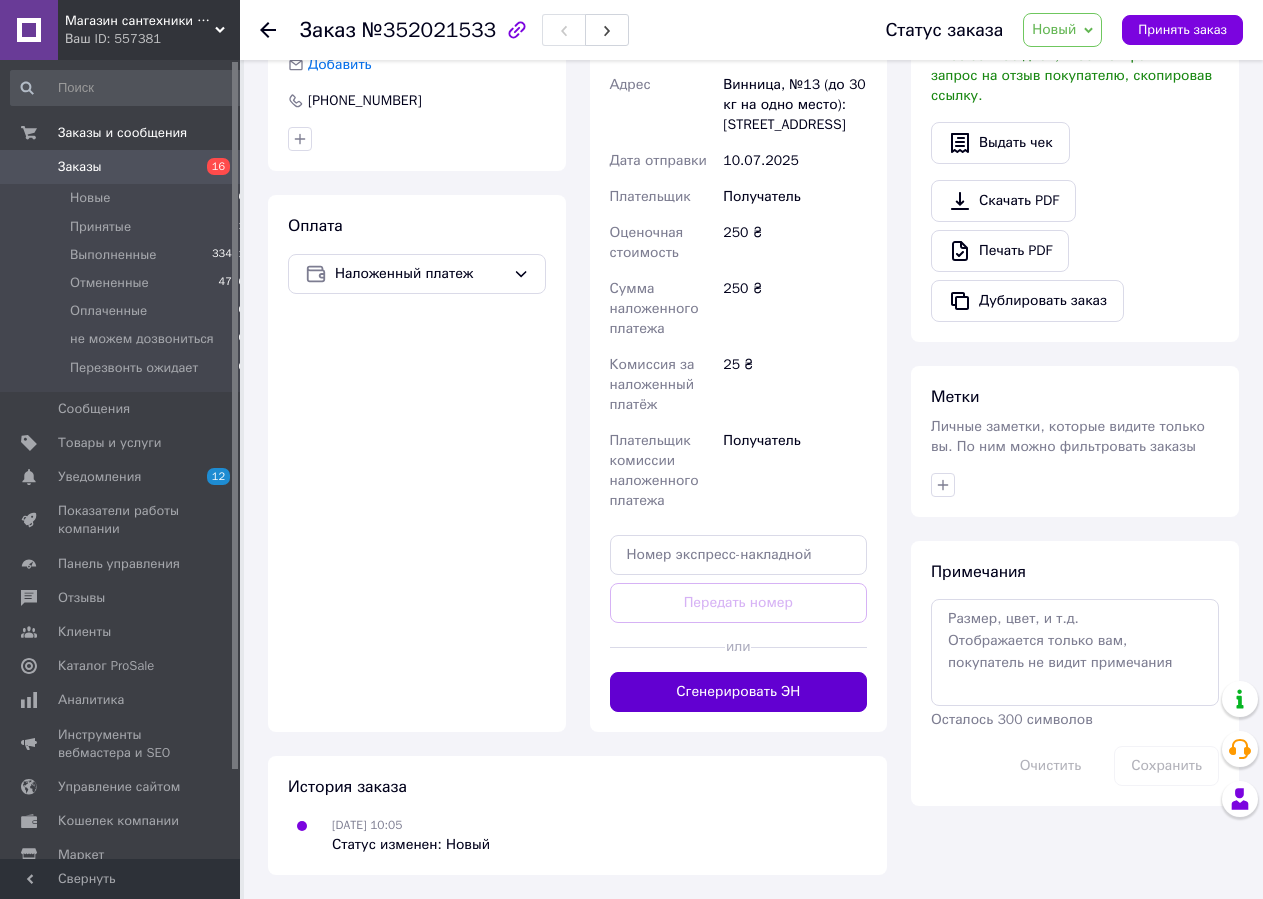 click on "Сгенерировать ЭН" at bounding box center [739, 692] 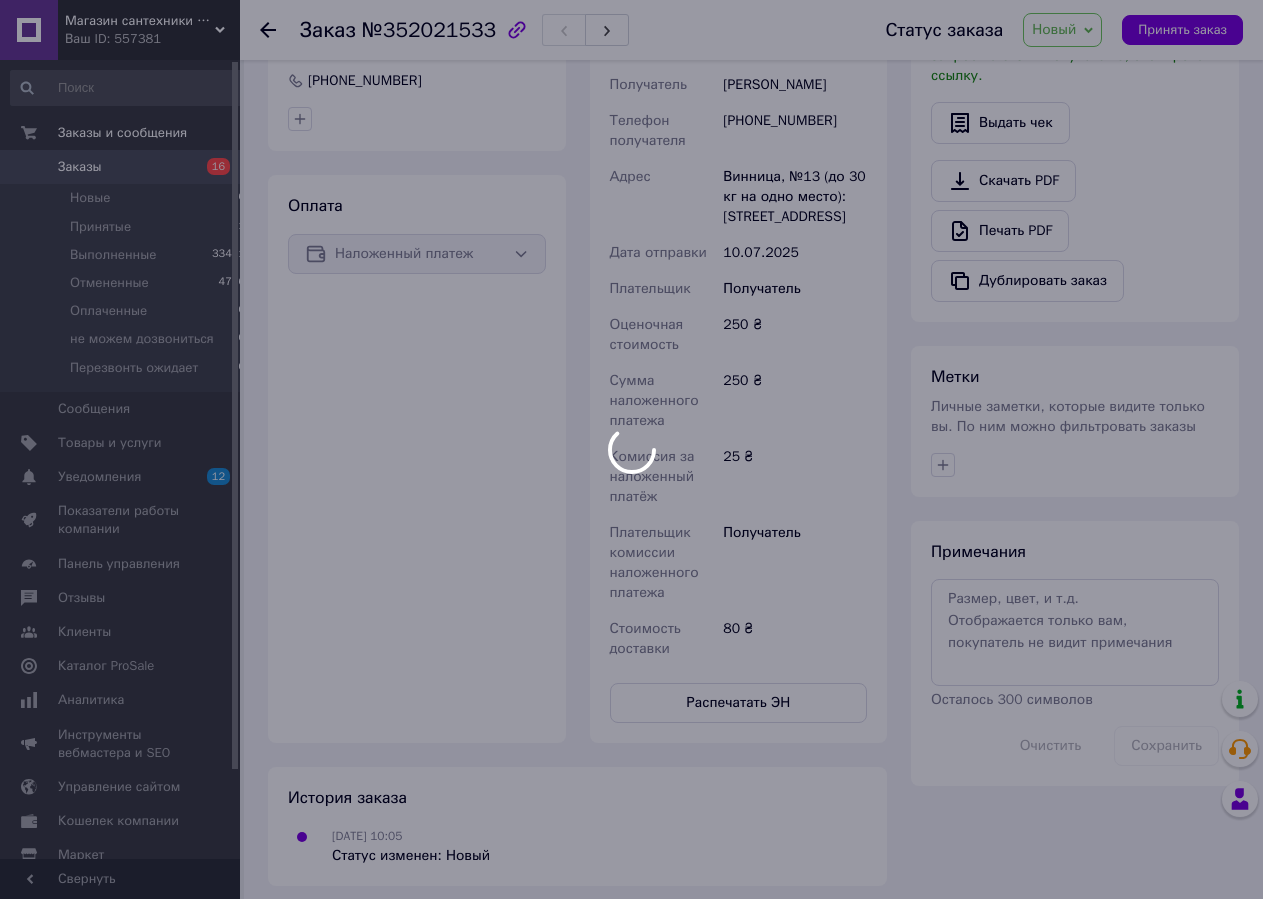 scroll, scrollTop: 187, scrollLeft: 0, axis: vertical 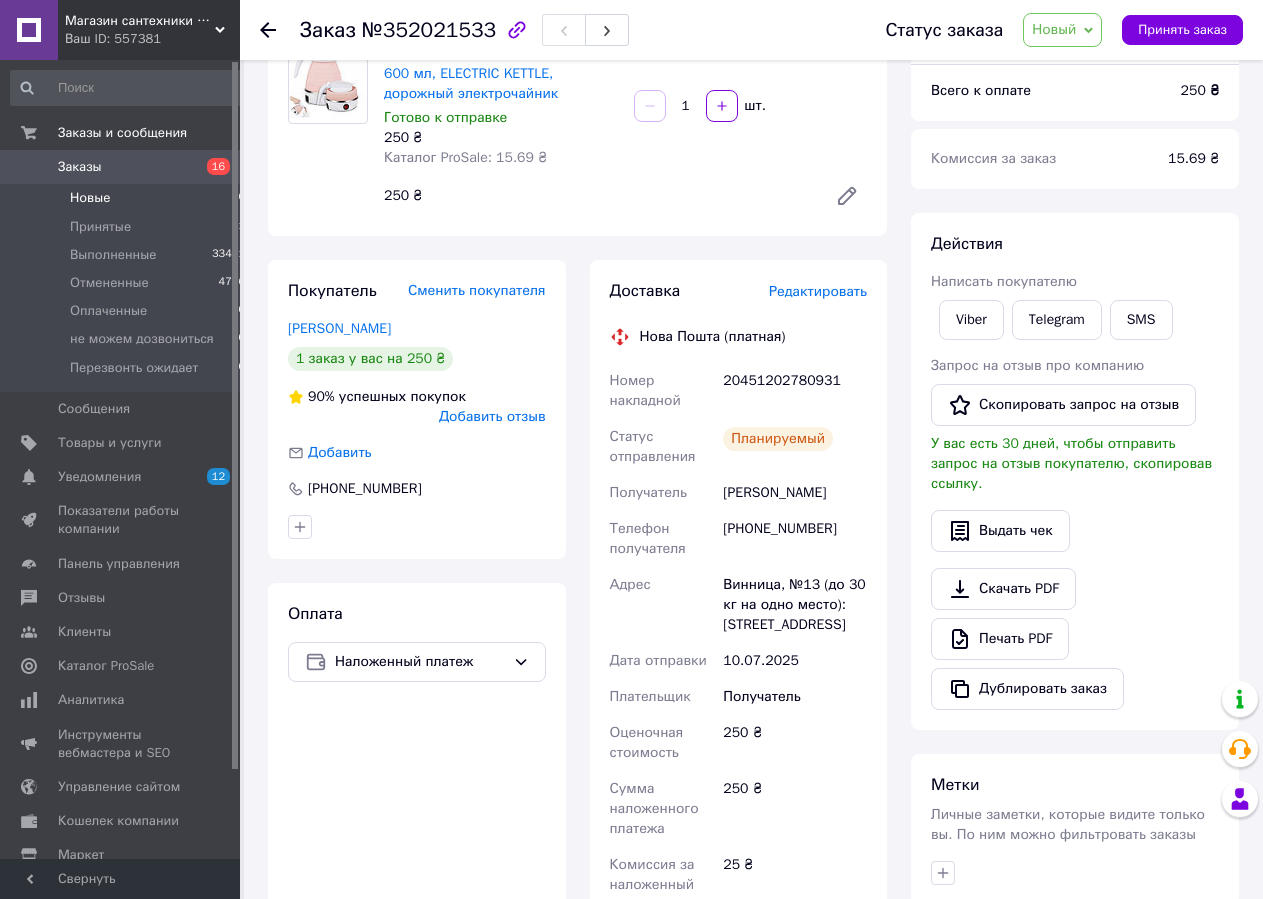 click on "Новые 16" at bounding box center [128, 198] 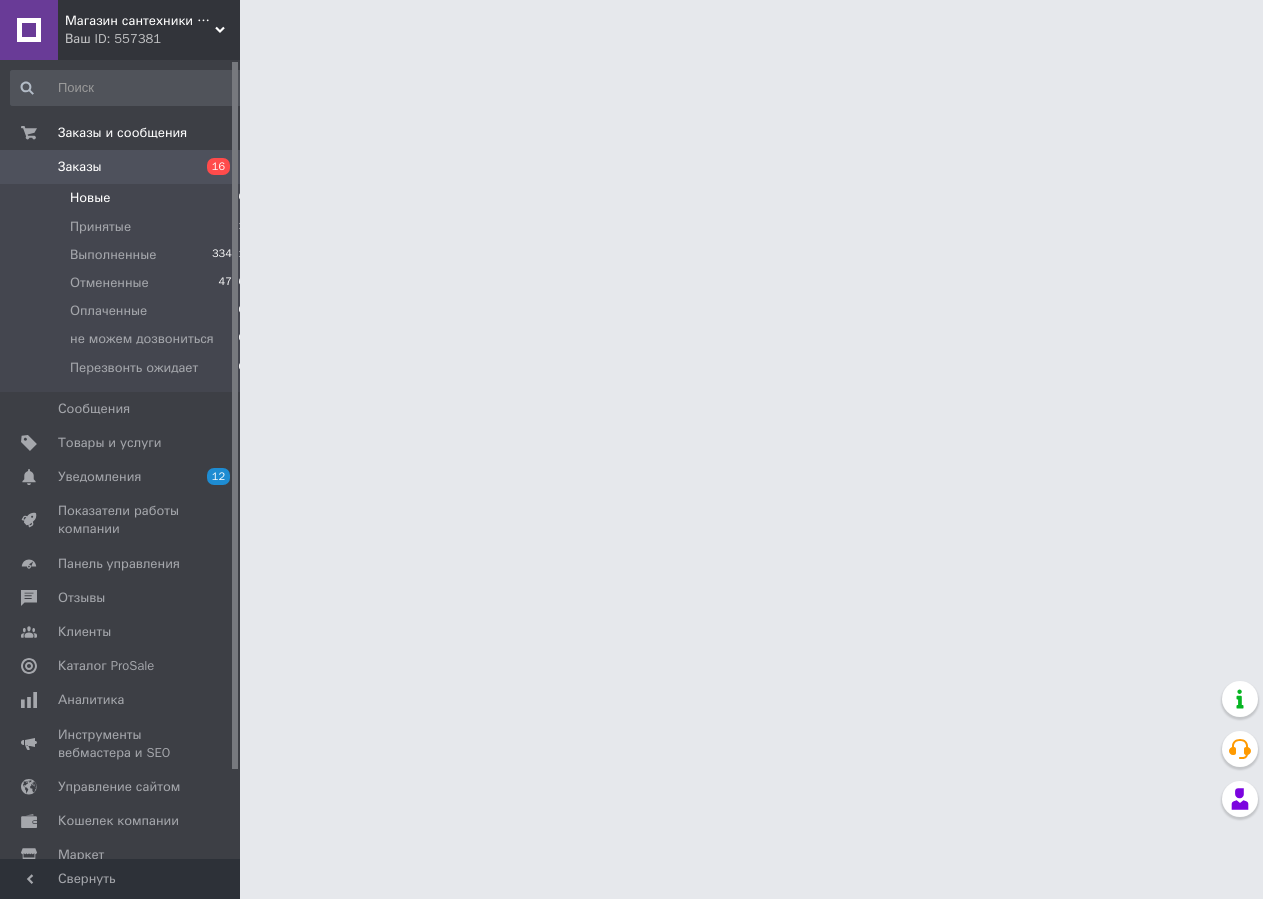 scroll, scrollTop: 0, scrollLeft: 0, axis: both 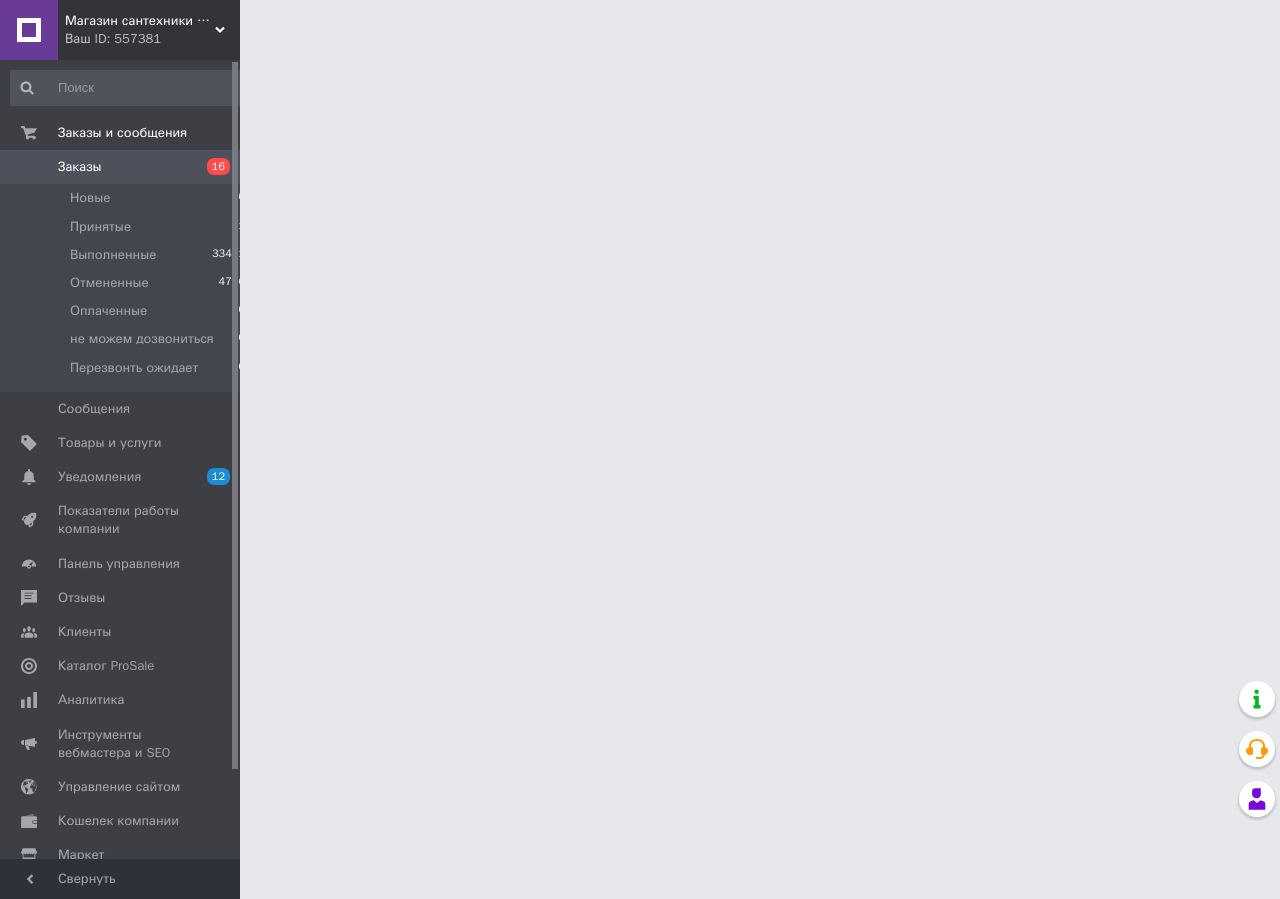 click on "Заказы" at bounding box center (121, 167) 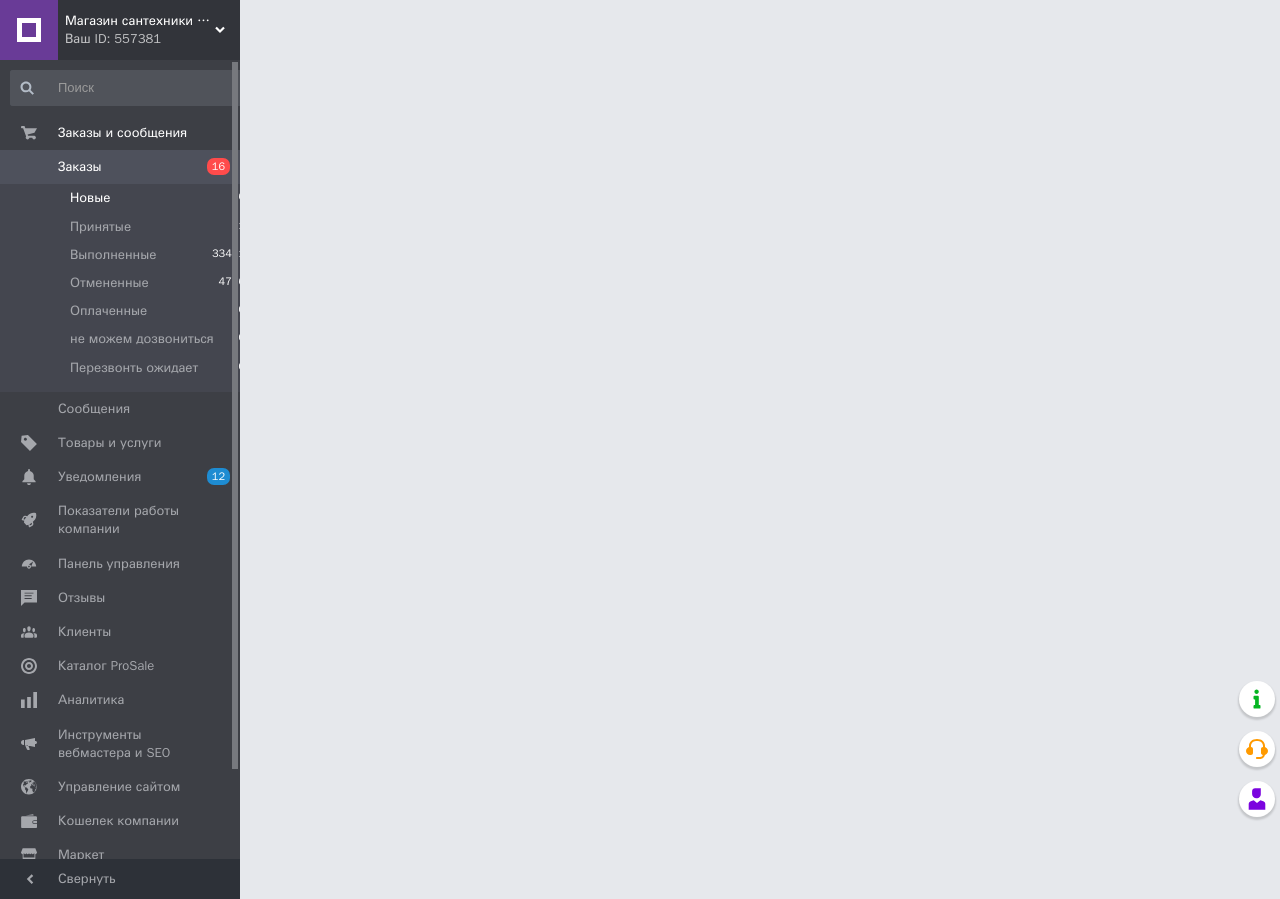 click on "Новые" at bounding box center (90, 198) 